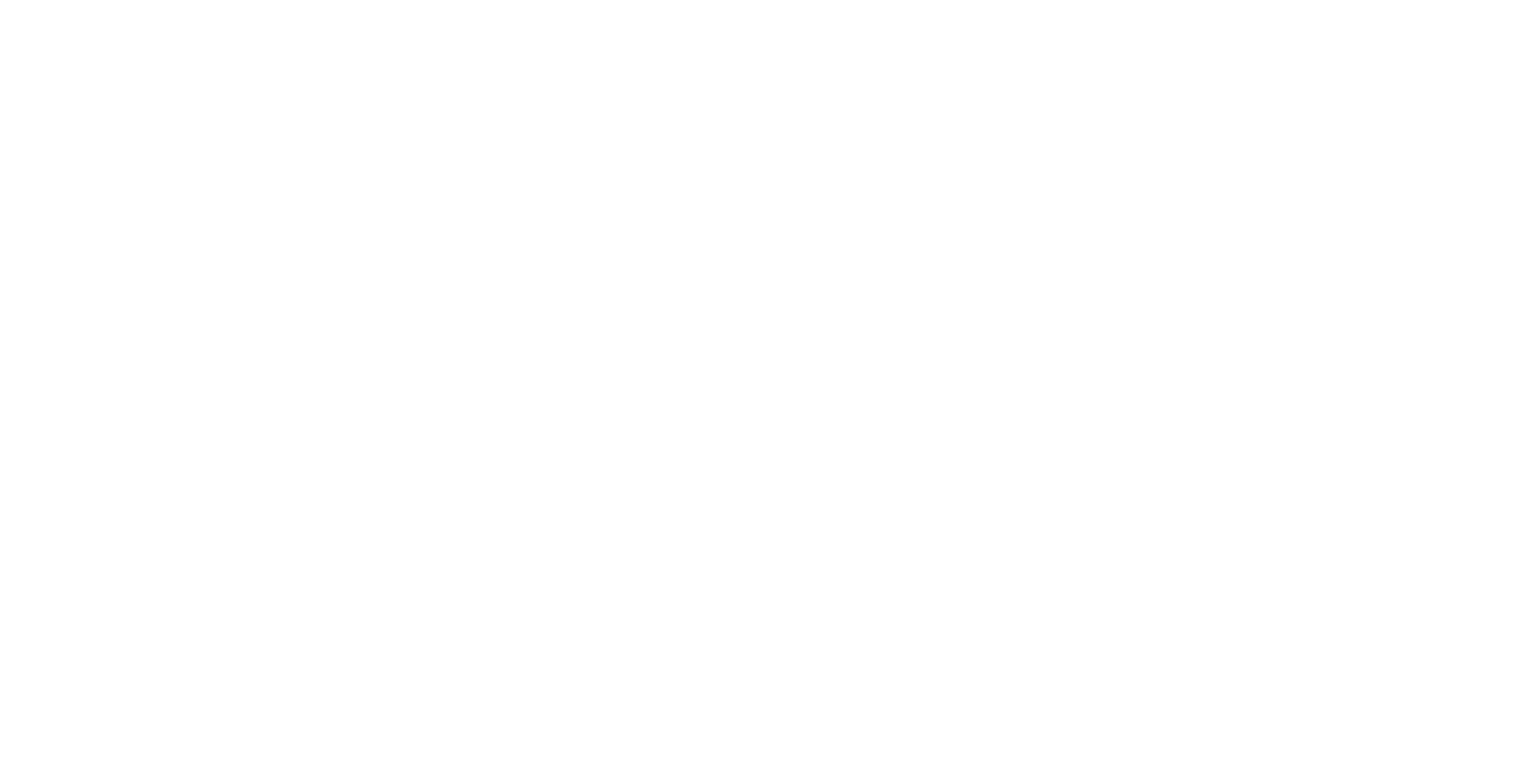 scroll, scrollTop: 0, scrollLeft: 0, axis: both 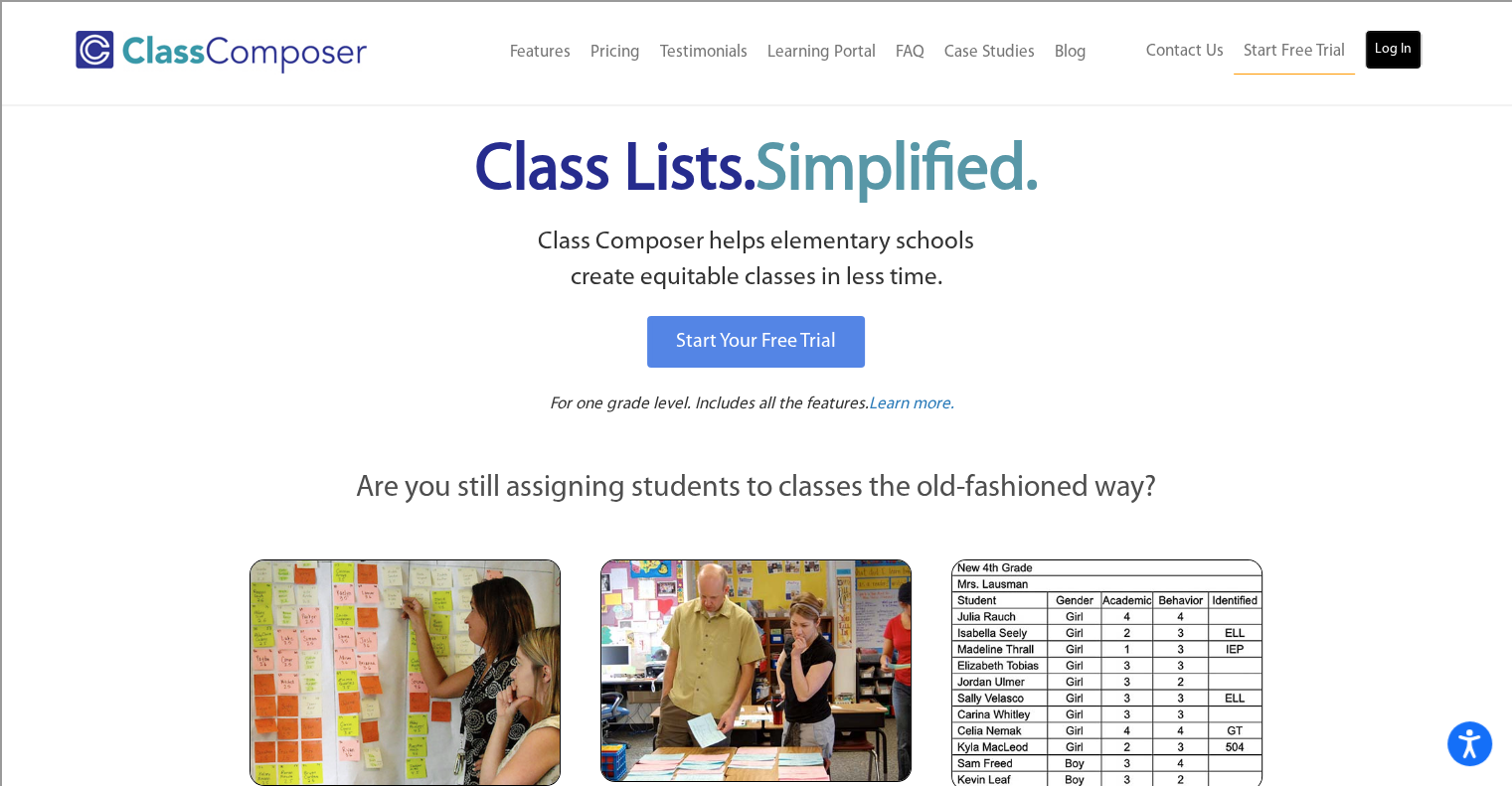 click on "Log In" at bounding box center (1393, 50) 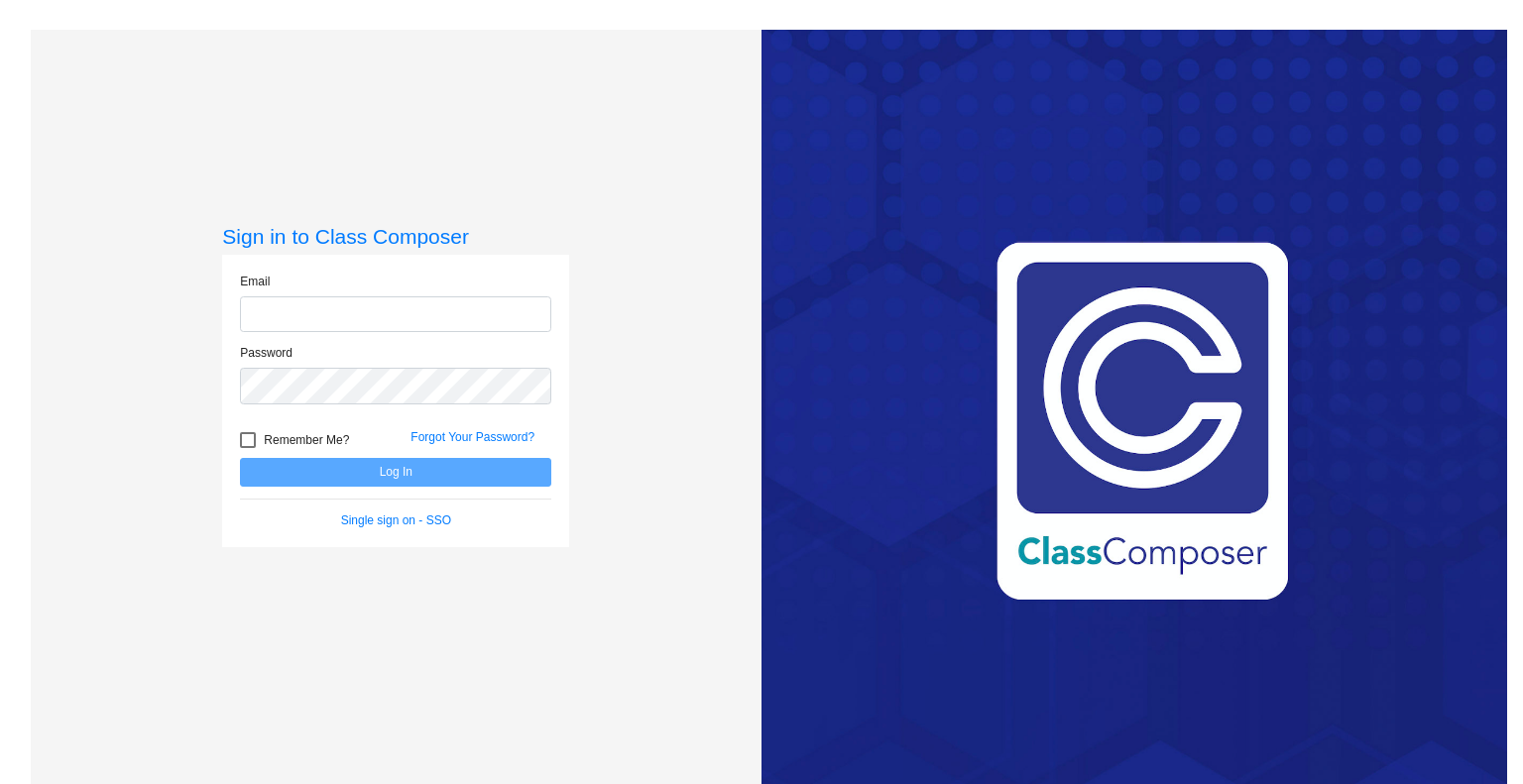 scroll, scrollTop: 0, scrollLeft: 0, axis: both 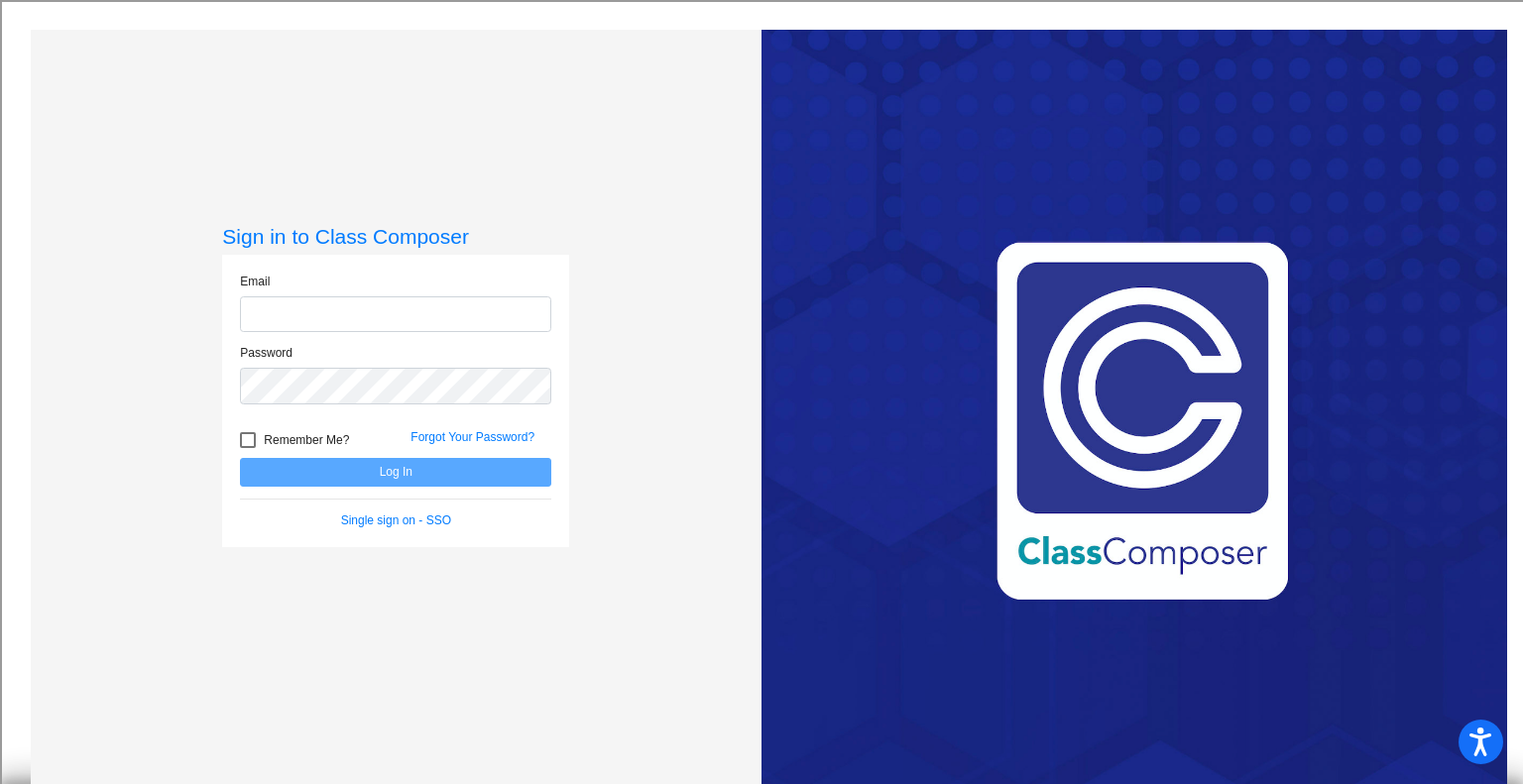 type on "[EMAIL]" 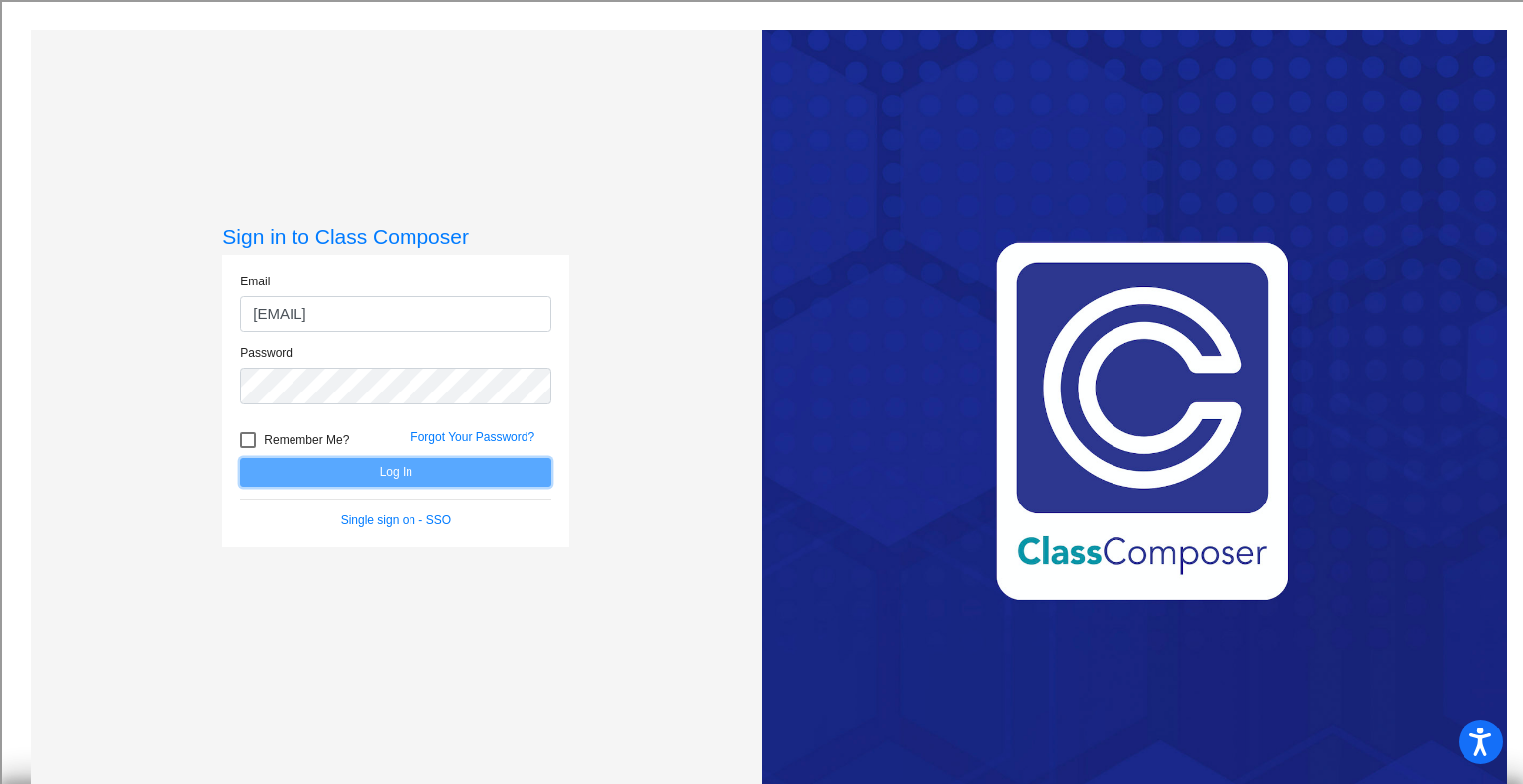 click on "Log In" 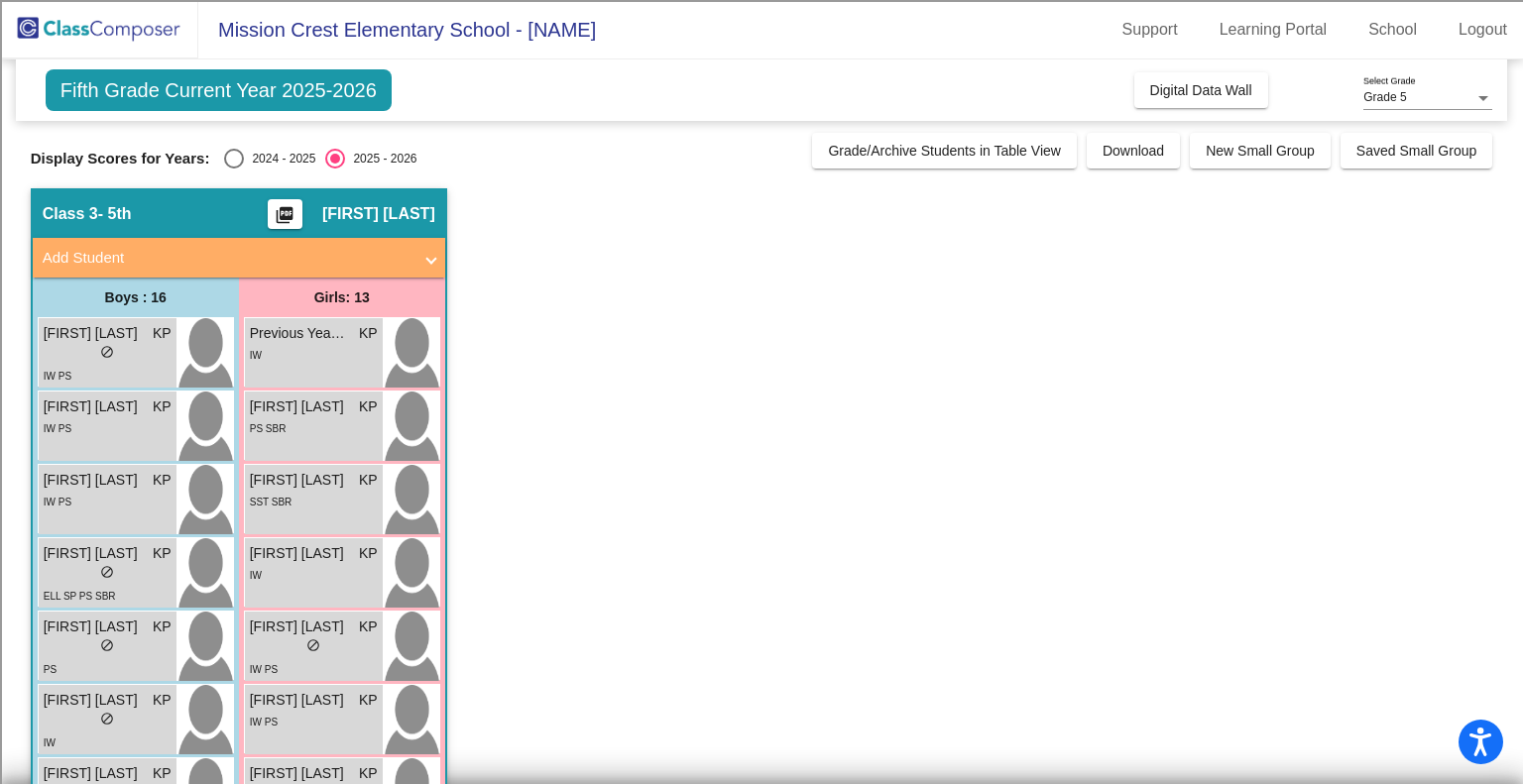 click at bounding box center [234, 159] 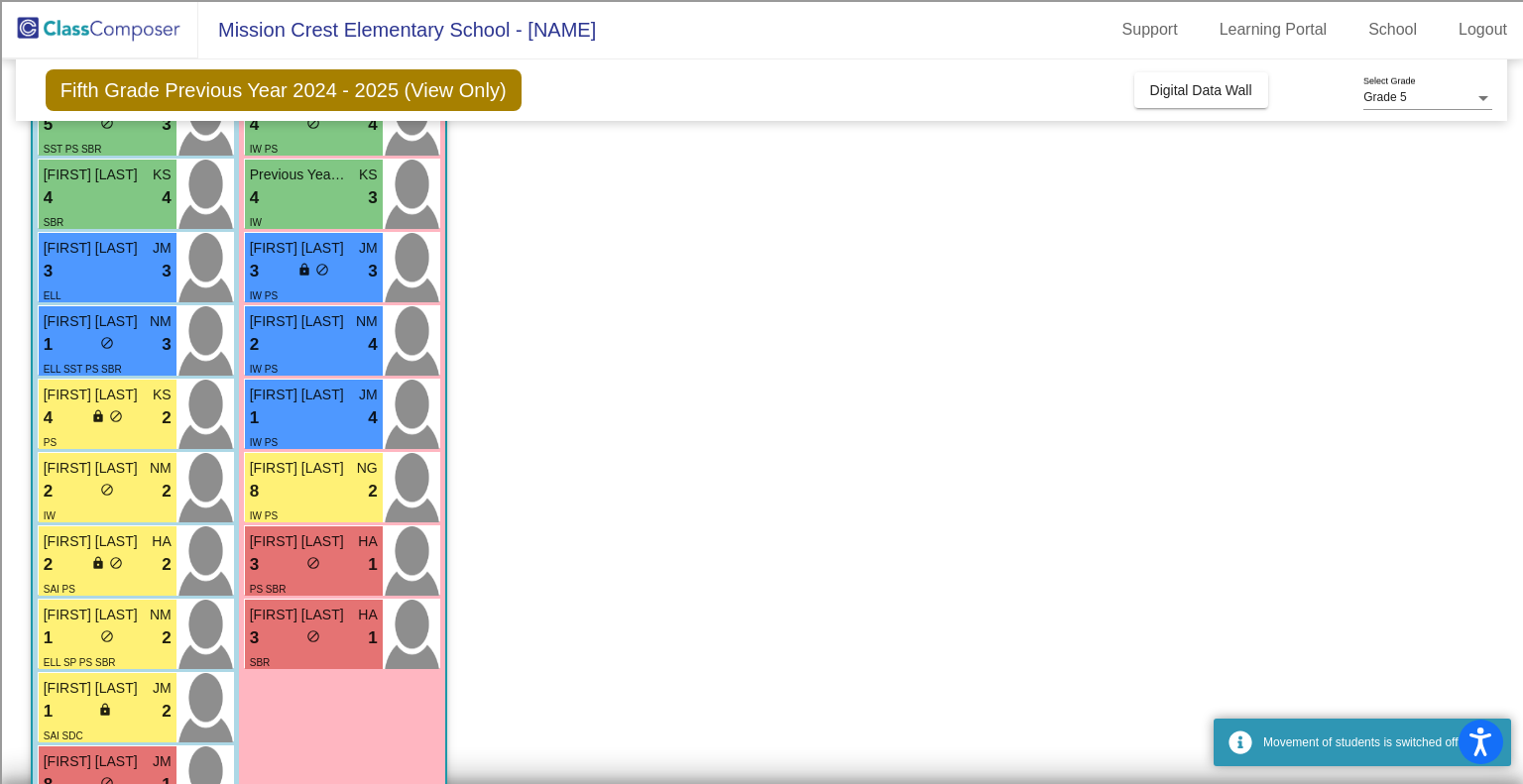 scroll, scrollTop: 737, scrollLeft: 0, axis: vertical 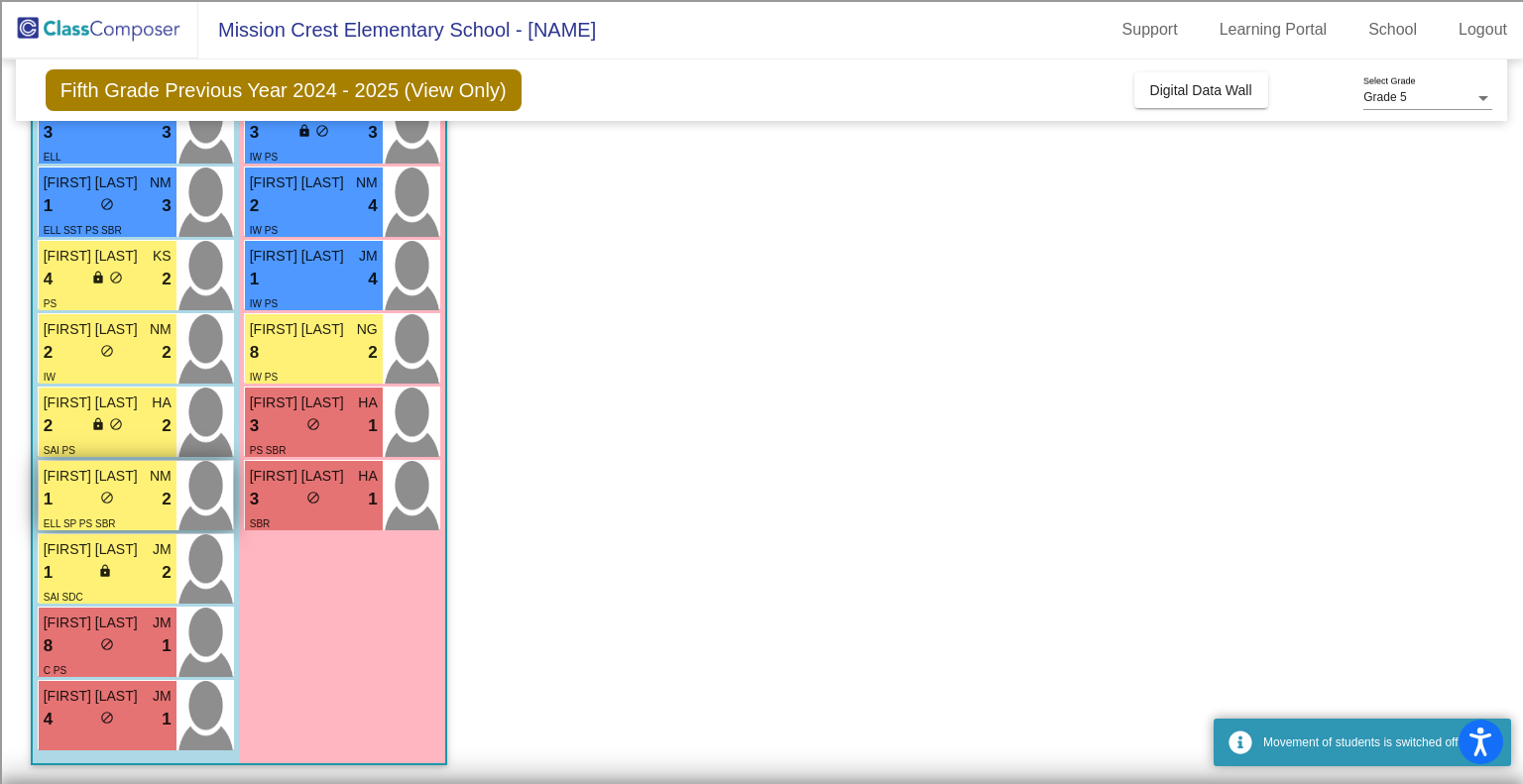 click on "1 lock do_not_disturb_alt 2" at bounding box center [107, 500] 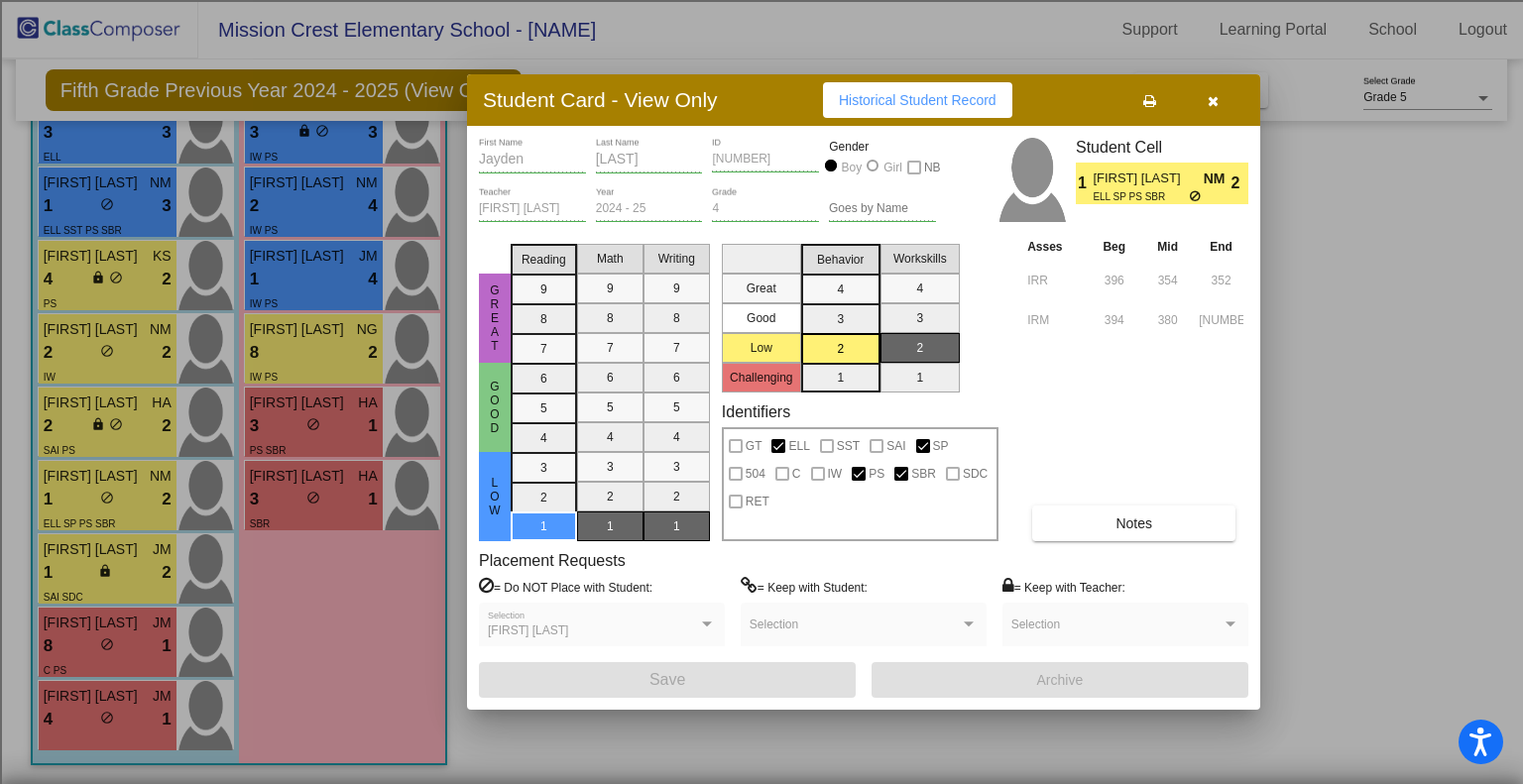 click on "Notes" at bounding box center [1133, 523] 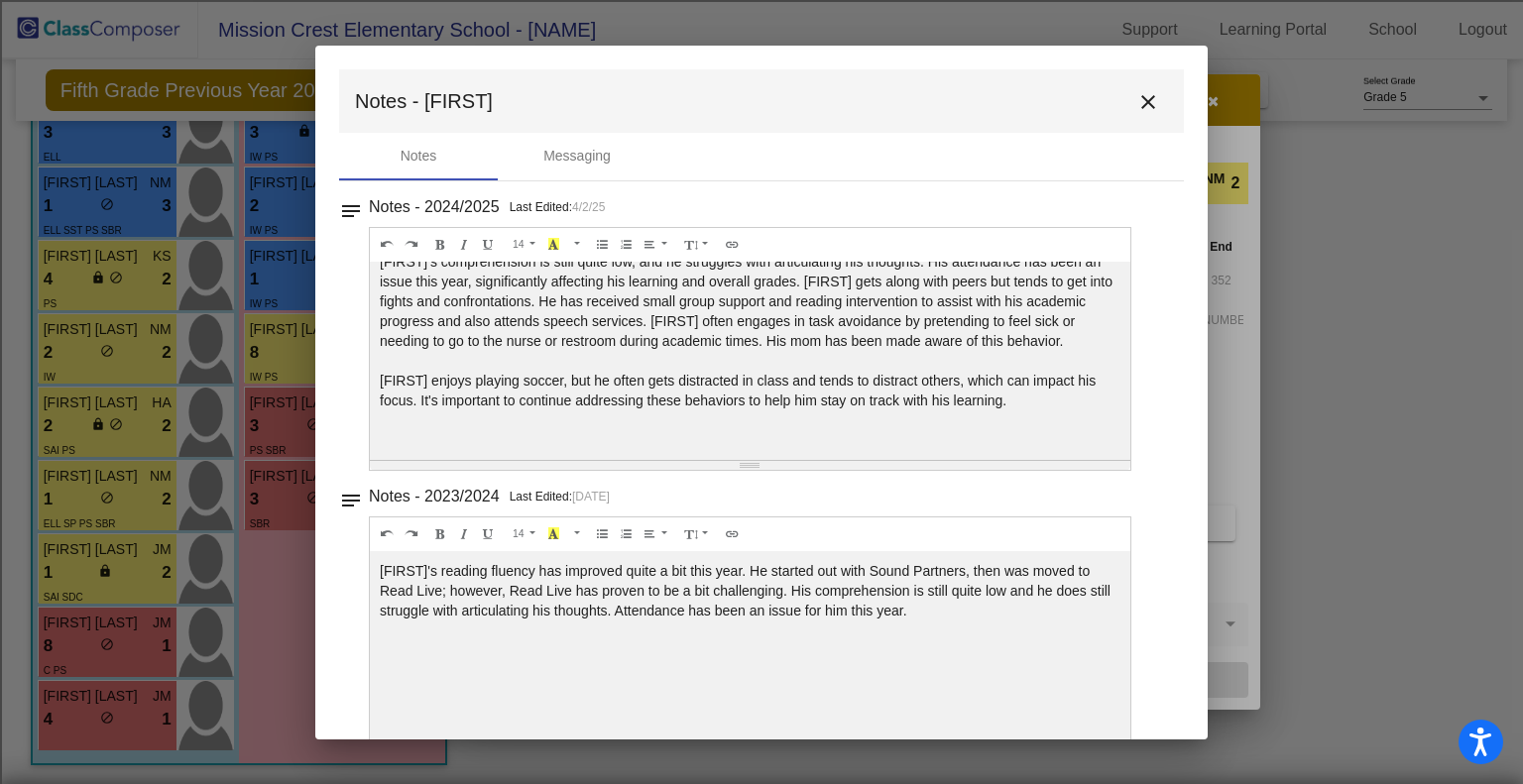 scroll, scrollTop: 0, scrollLeft: 0, axis: both 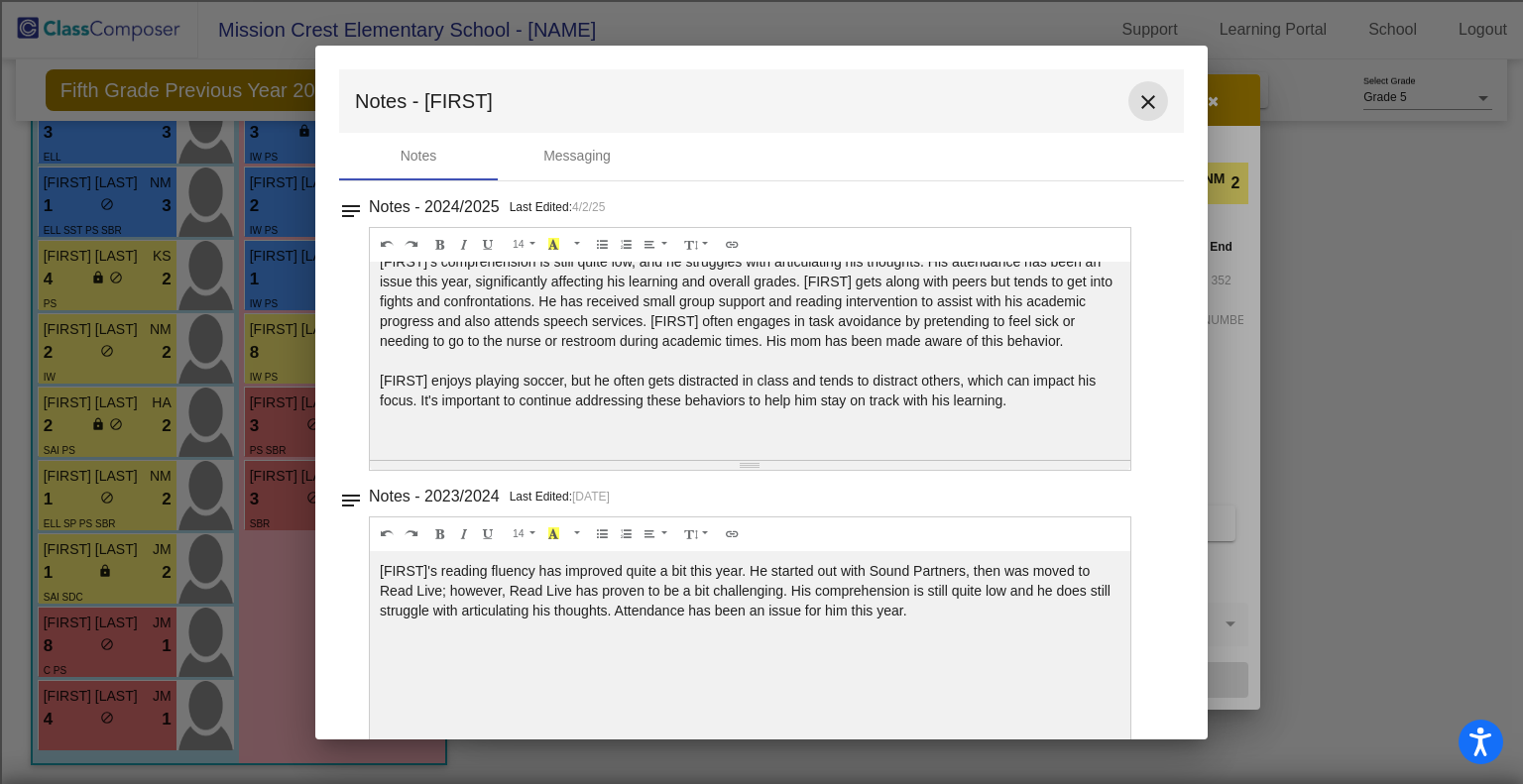 click on "close" at bounding box center [1148, 102] 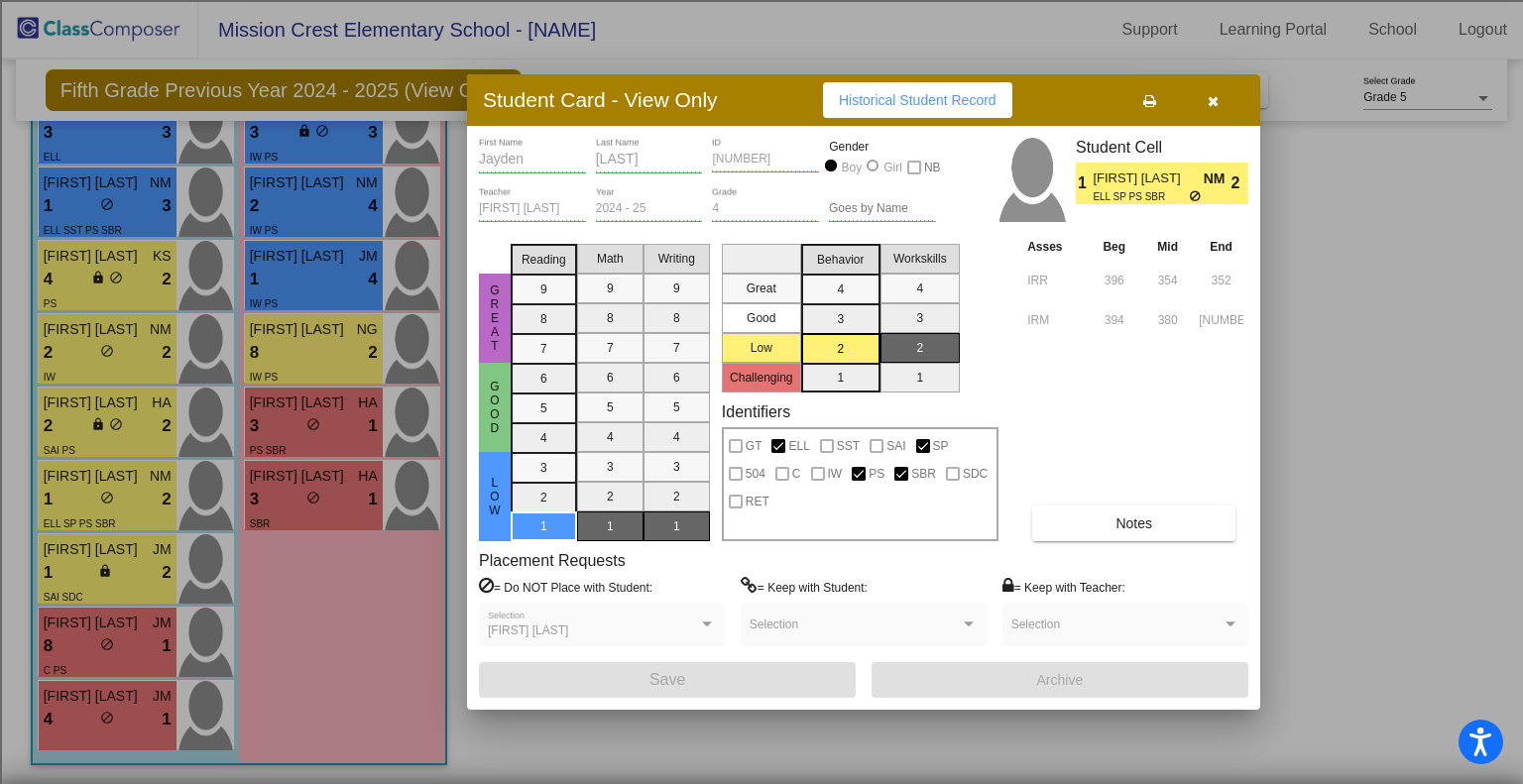 click at bounding box center (1213, 100) 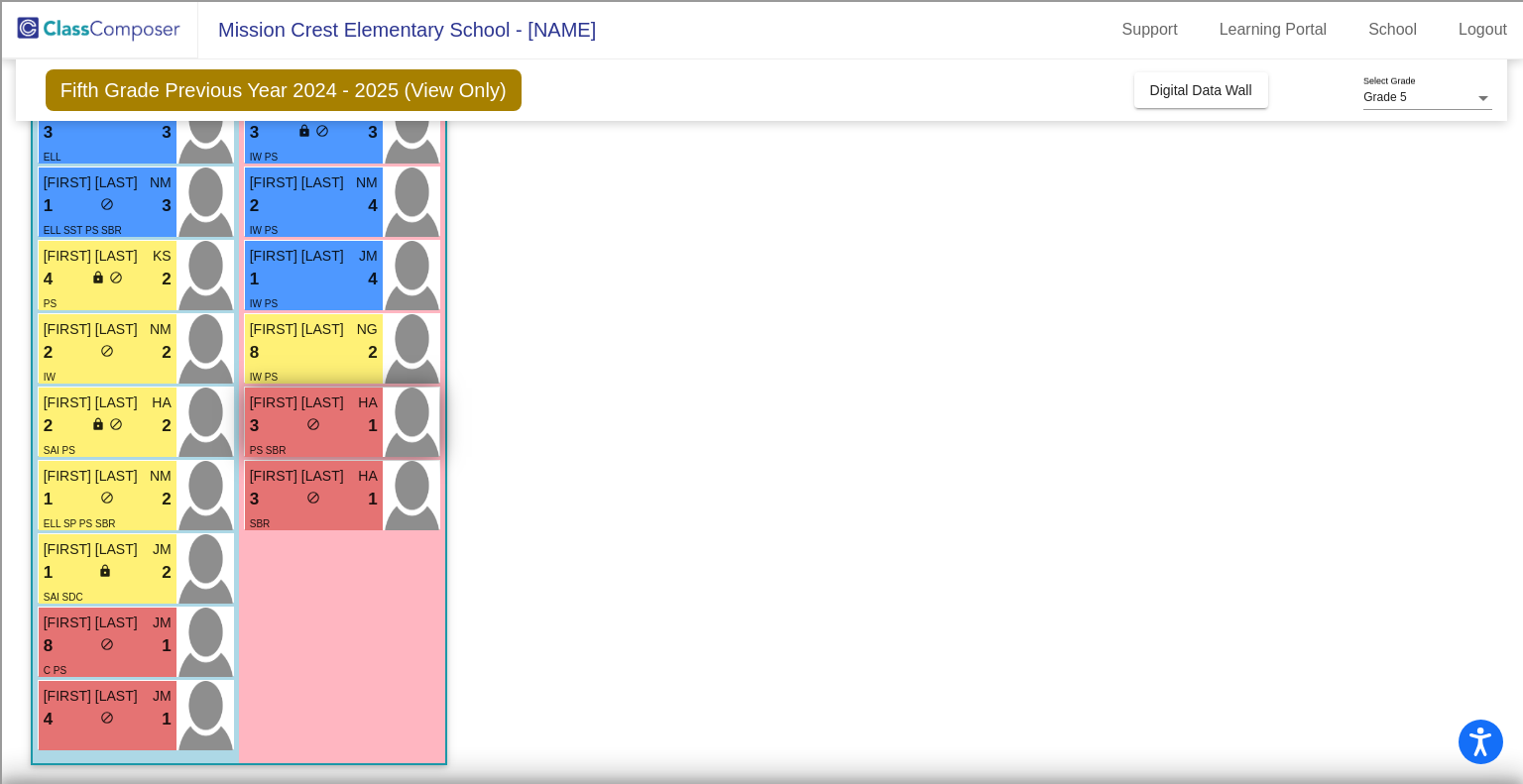 click on "3 lock do_not_disturb_alt 1" at bounding box center [313, 426] 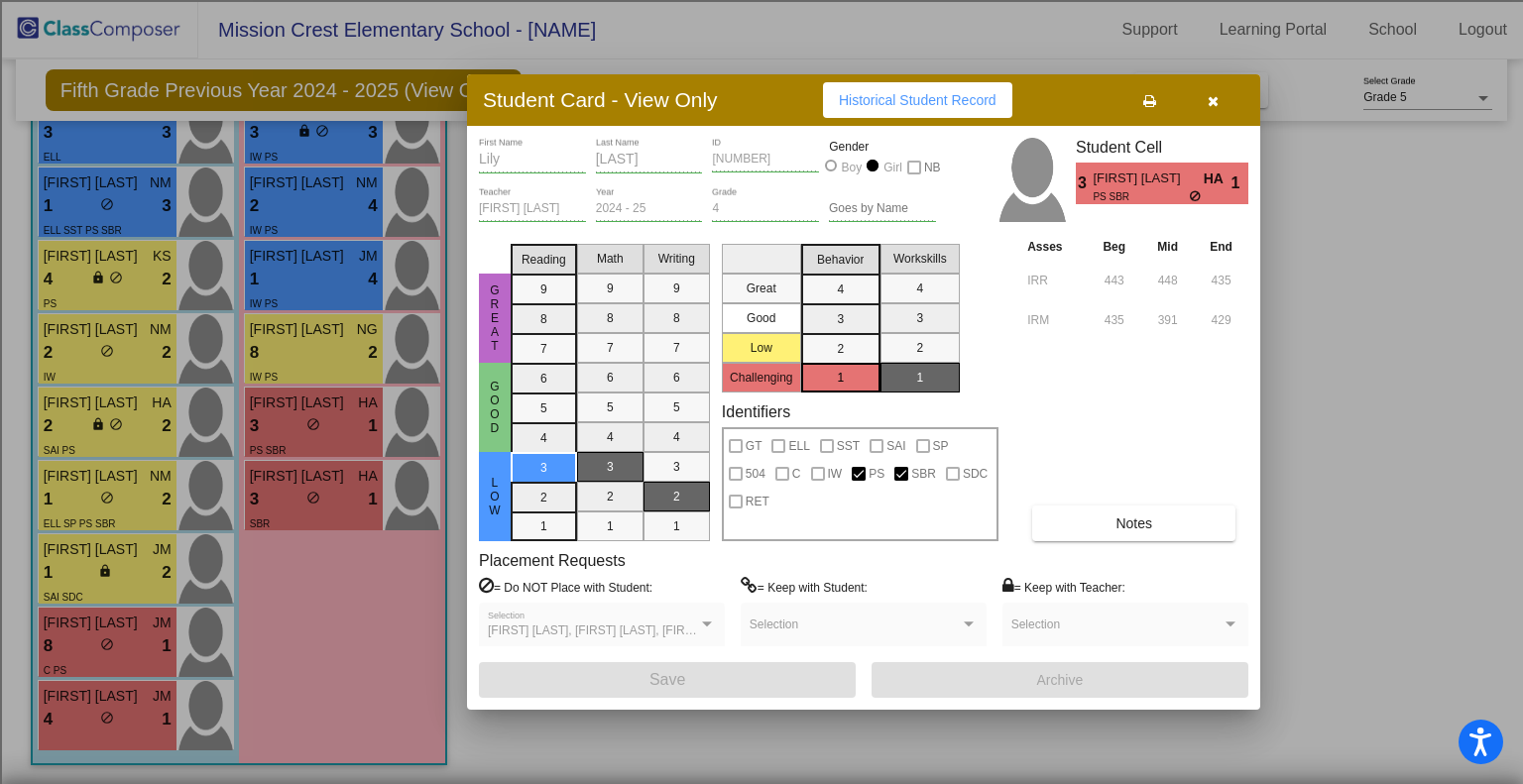 click on "Notes" at bounding box center (1133, 523) 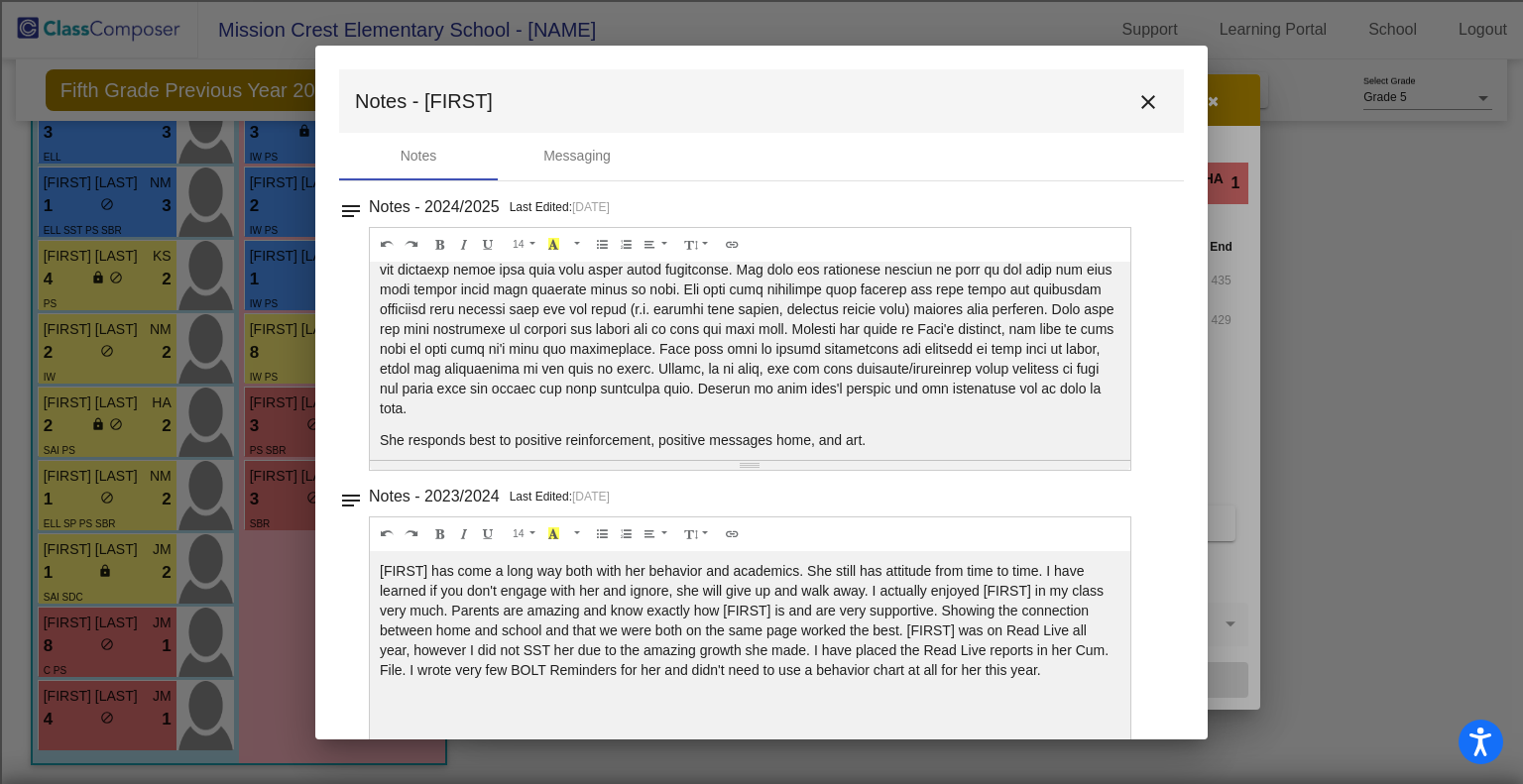 scroll, scrollTop: 83, scrollLeft: 0, axis: vertical 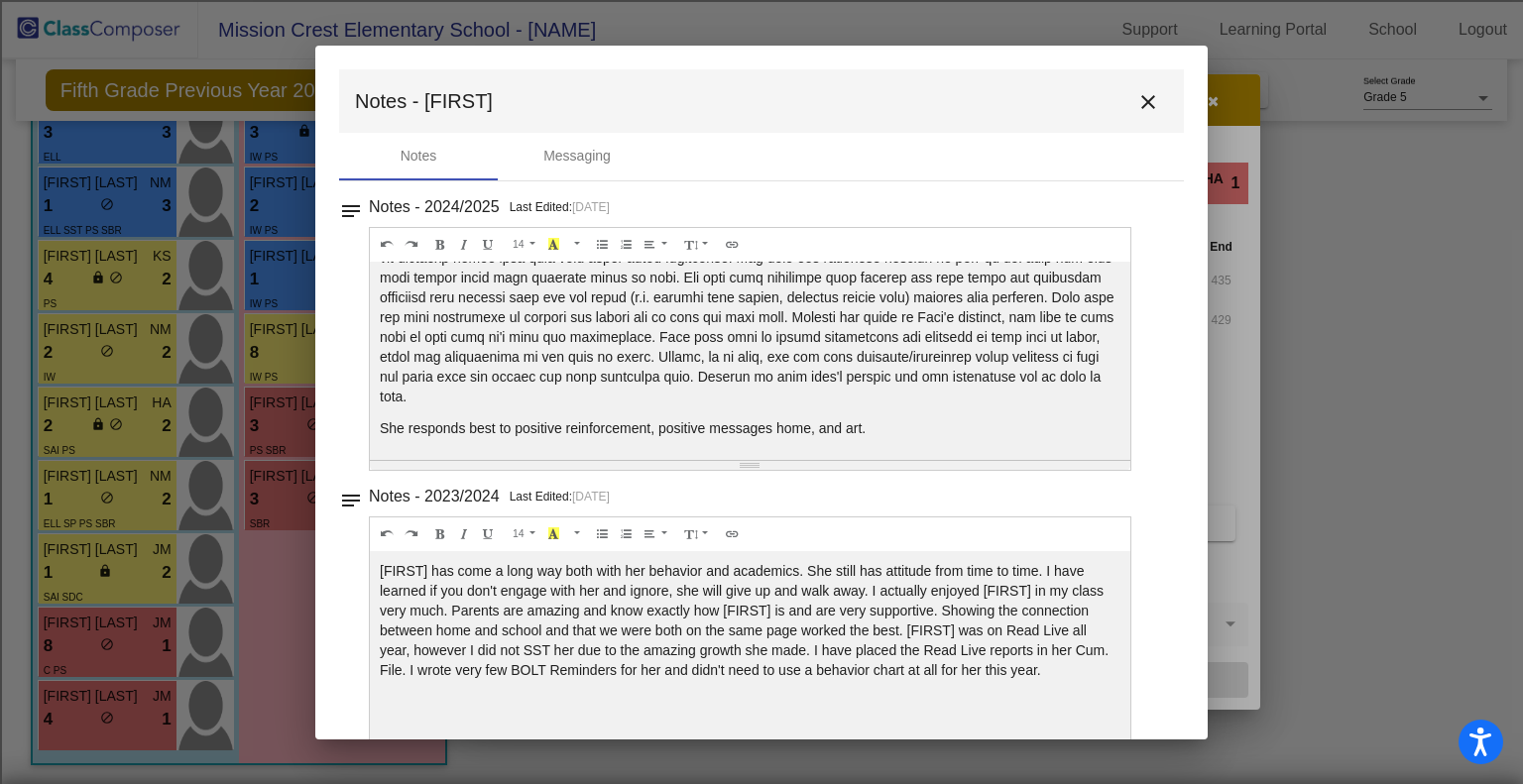 click on "close" at bounding box center [1148, 102] 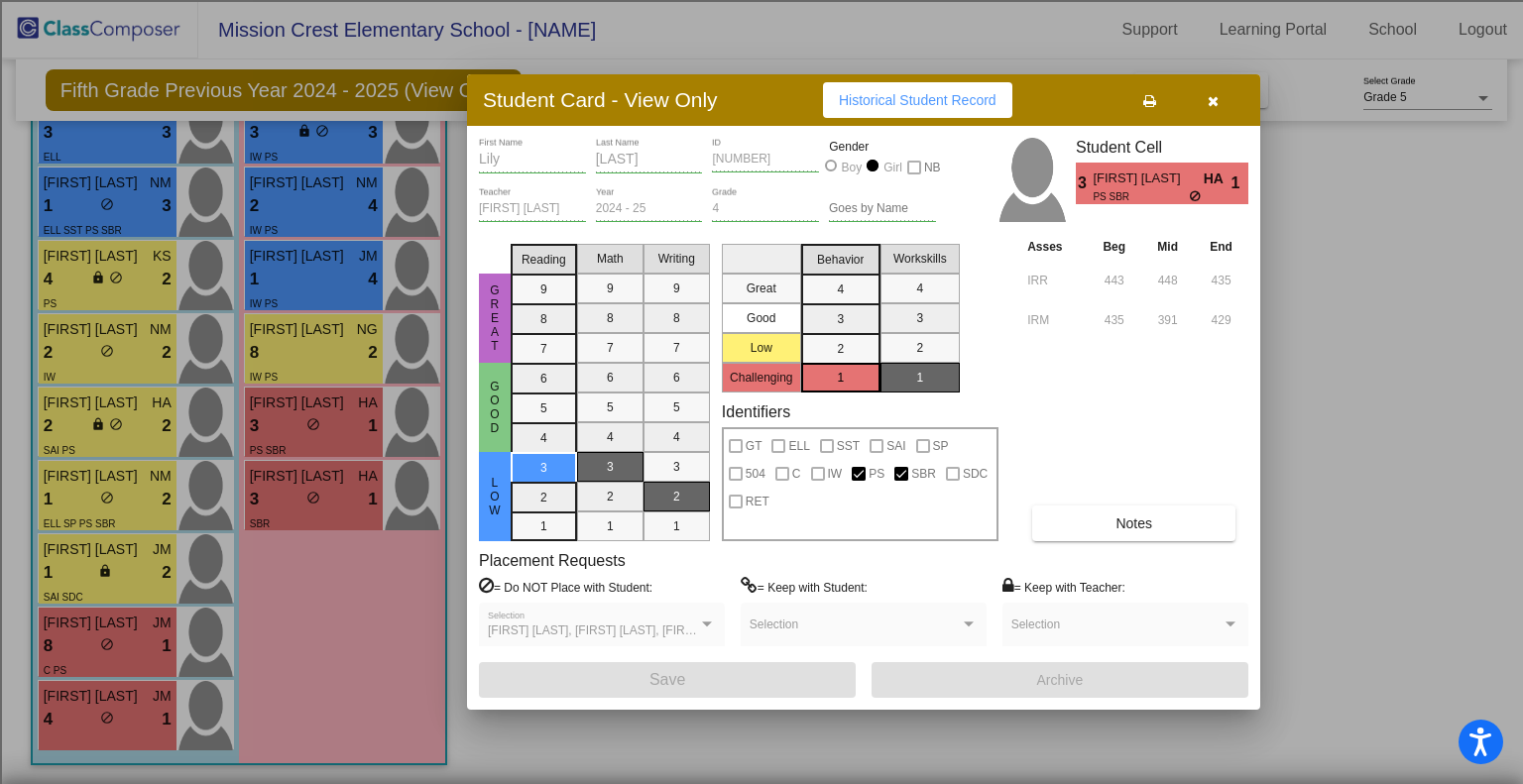 click at bounding box center (1213, 101) 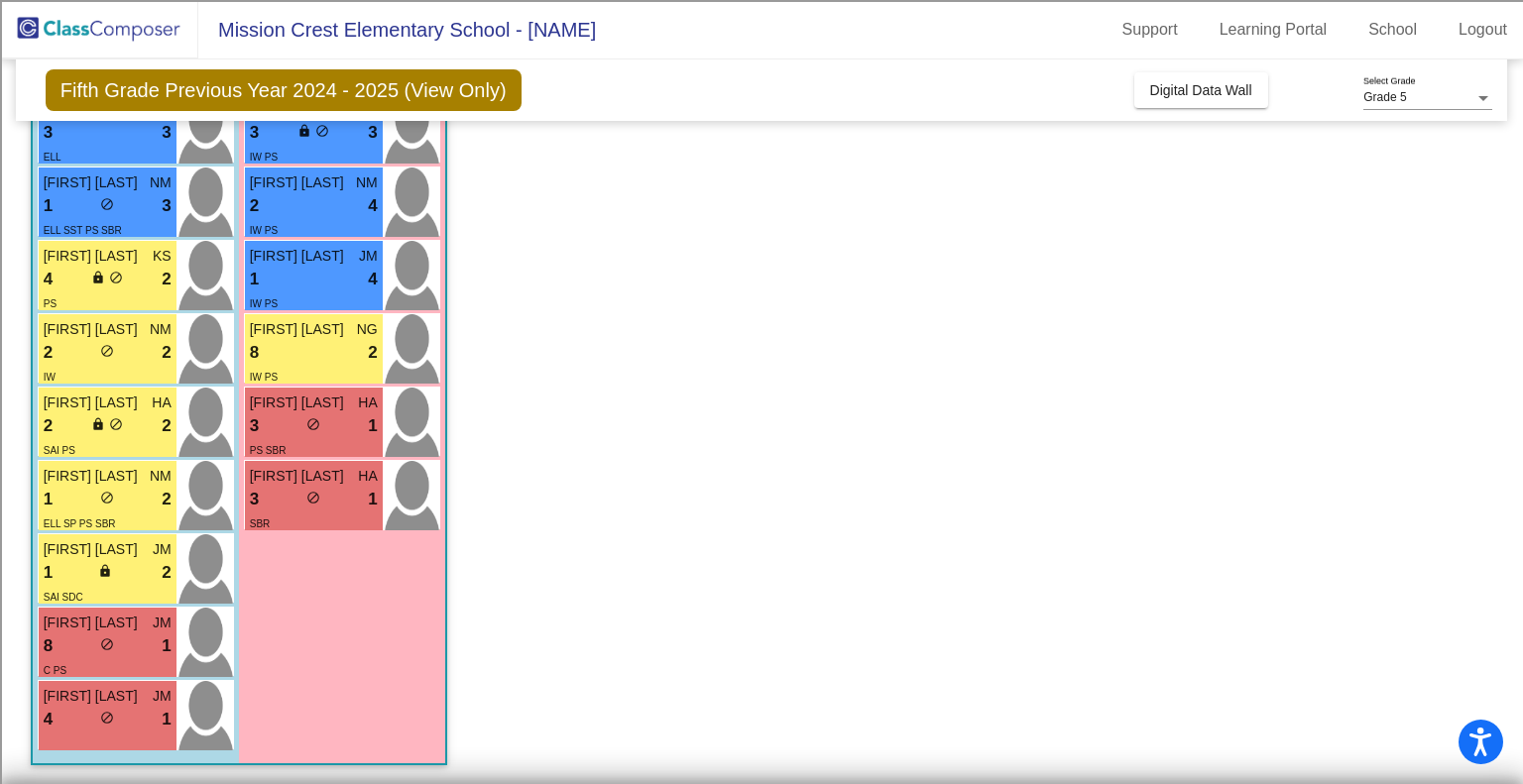 click on "Class 3 - 5th picture_as_pdf [LAST] Add Student First Name Last Name Student Id (Recommended) Boy Girl Non Binary Add Close Boys : 16 [FIRST] [LAST] NG 9 lock do_not_disturb_alt 3 IW PS [FIRST] [LAST] NM 8 lock do_not_disturb_alt 4 IW PS Sebastian Coronado NG 8 lock do_not_disturb_alt 3 IW PS Oscar Cardenas JM 7 lock do_not_disturb_alt 4 ELL IW PS Angelo Bohorquez JM 7 lock do_not_disturb_alt 3 IW PS Maddox Nava HA 5 lock do_not_disturb_alt 3 SST PS SBR Noah Silesky KS 4 lock do_not_disturb_alt 4 SBR Matthew Ibarra JM 3 lock do_not_disturb_alt 3 ELL Xander Llamas NM 1 lock do_not_disturb_alt 3 ELL SST PS SBR Jordan Carrion KS 4 lock do_not_disturb_alt 2 PS Joseph Solano NM 2 lock do_not_disturb_alt 2 IW Noah Lardapide HA 2 lock do_not_disturb_alt 2 SAI PS Jayden Ugarte NM 1 lock do_not_disturb_alt 2 ELL SP PS SBR Pedro Gonzalez JM 1 lock do_not_disturb_alt 2 SAI SDC Oguejiofor Akpom JM 8 lock do_not_disturb_alt 1 C PS Justin Breceda JM 4 lock do_not_disturb_alt 1 Girls: 13 9" 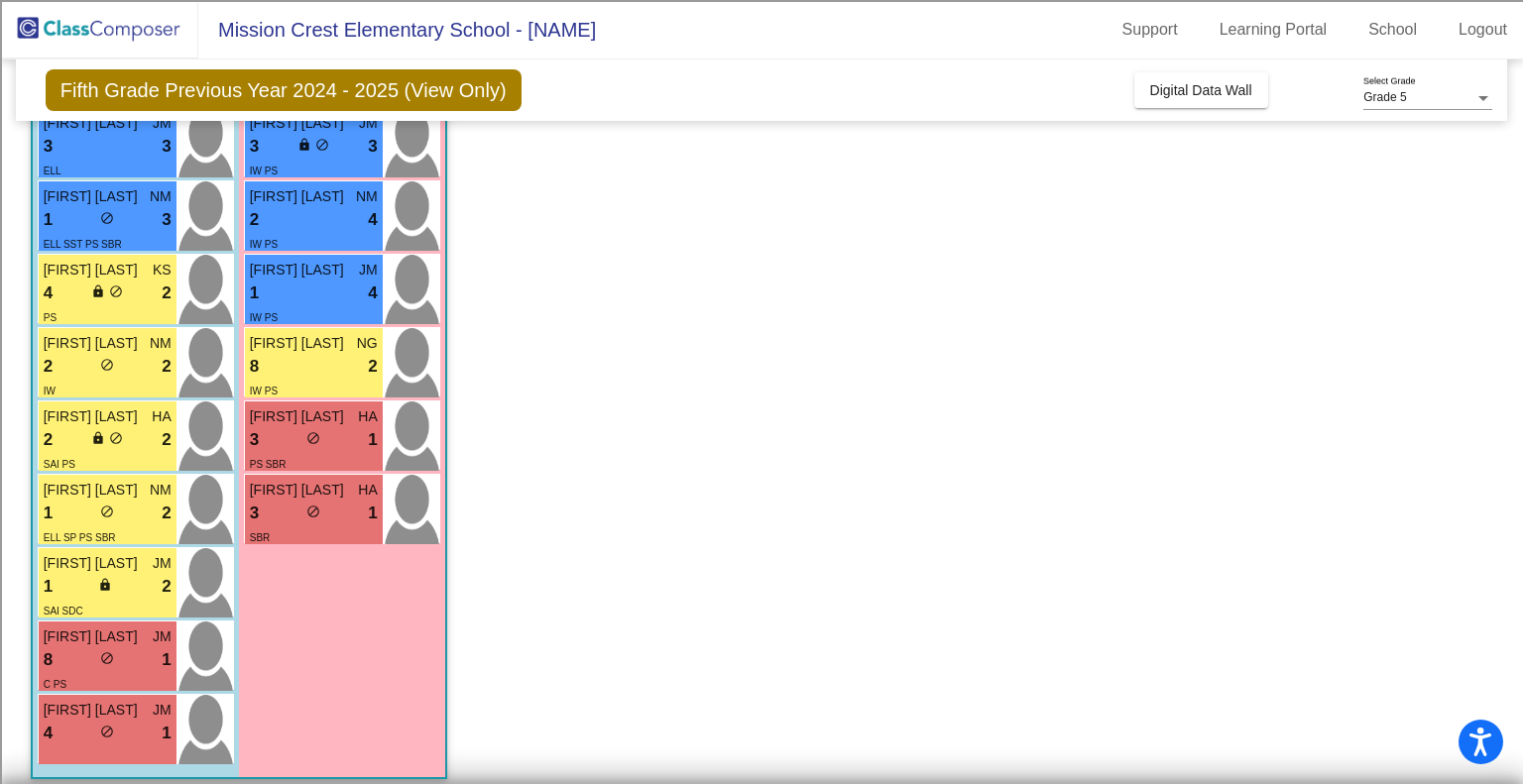 scroll, scrollTop: 725, scrollLeft: 0, axis: vertical 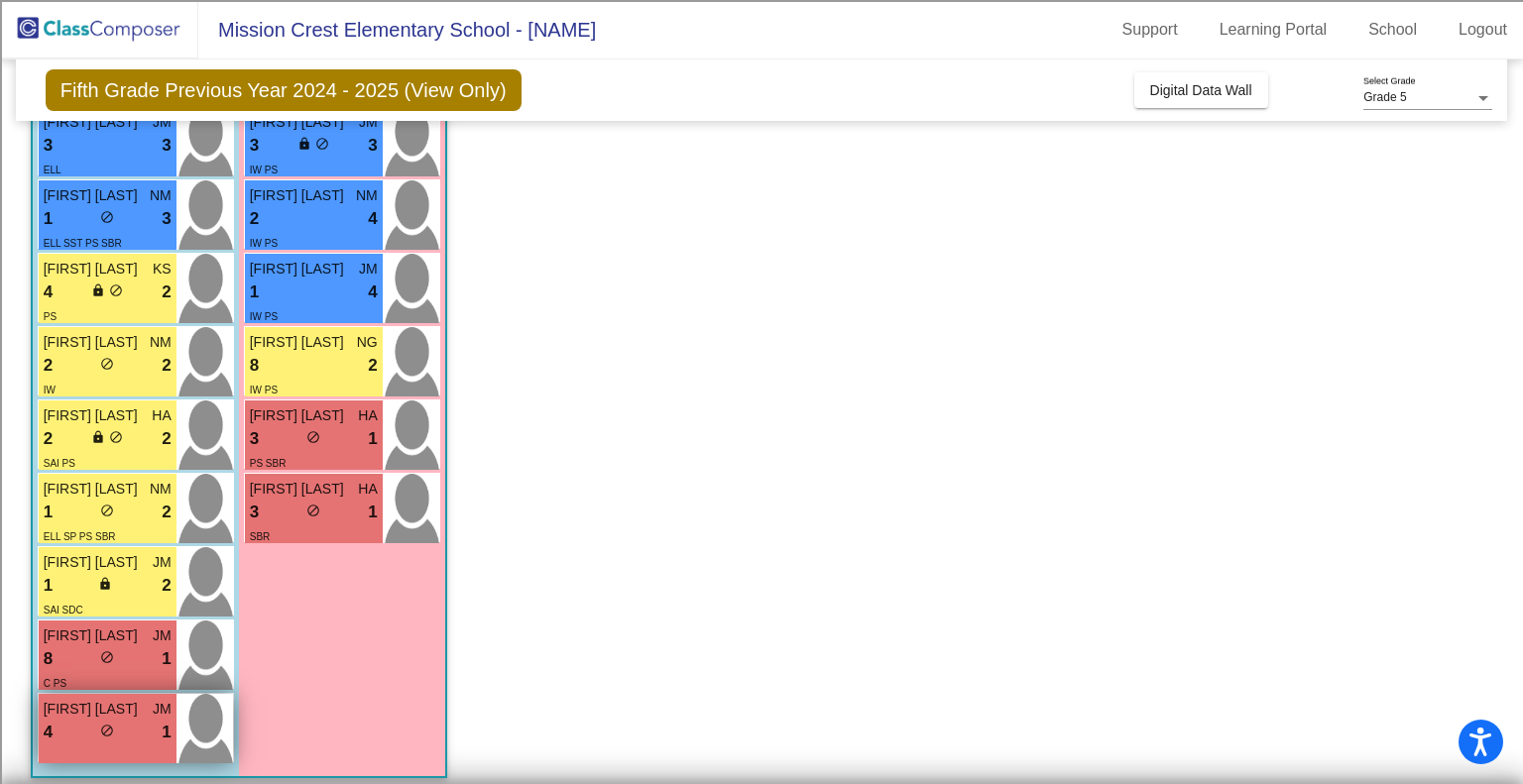 click on "4 lock do_not_disturb_alt 1" at bounding box center [107, 732] 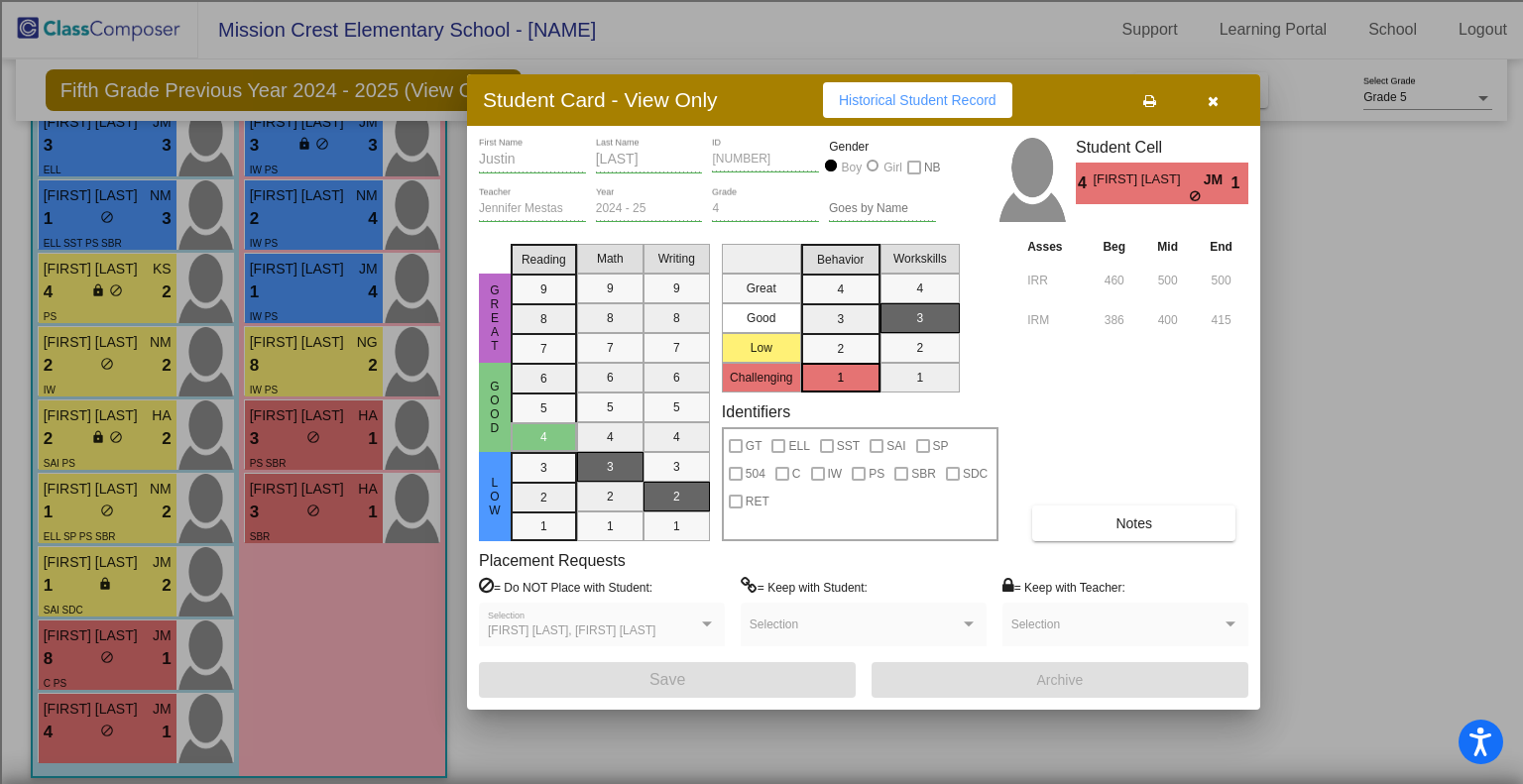 click on "Notes" at bounding box center [1133, 523] 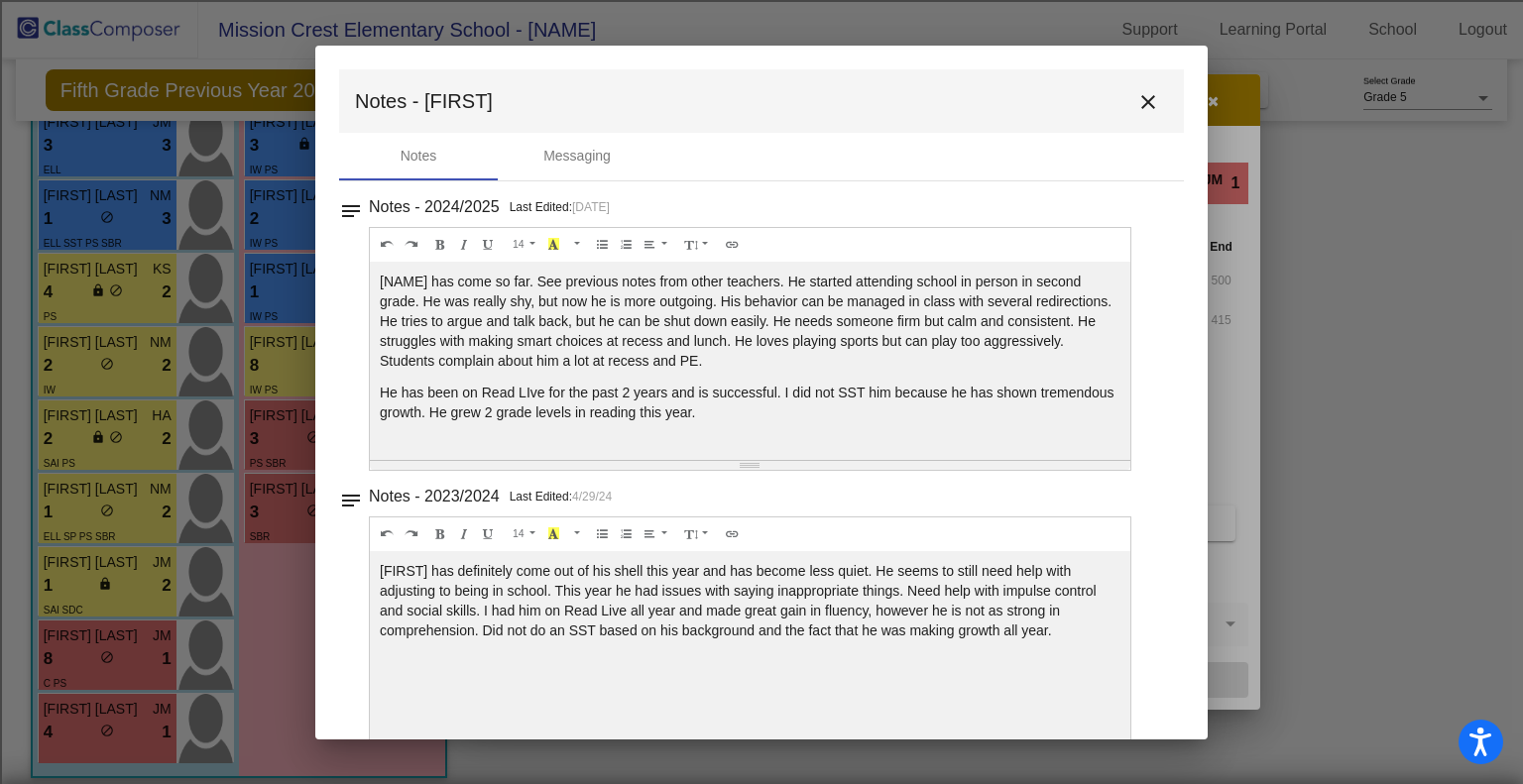 click on "close" at bounding box center (1148, 102) 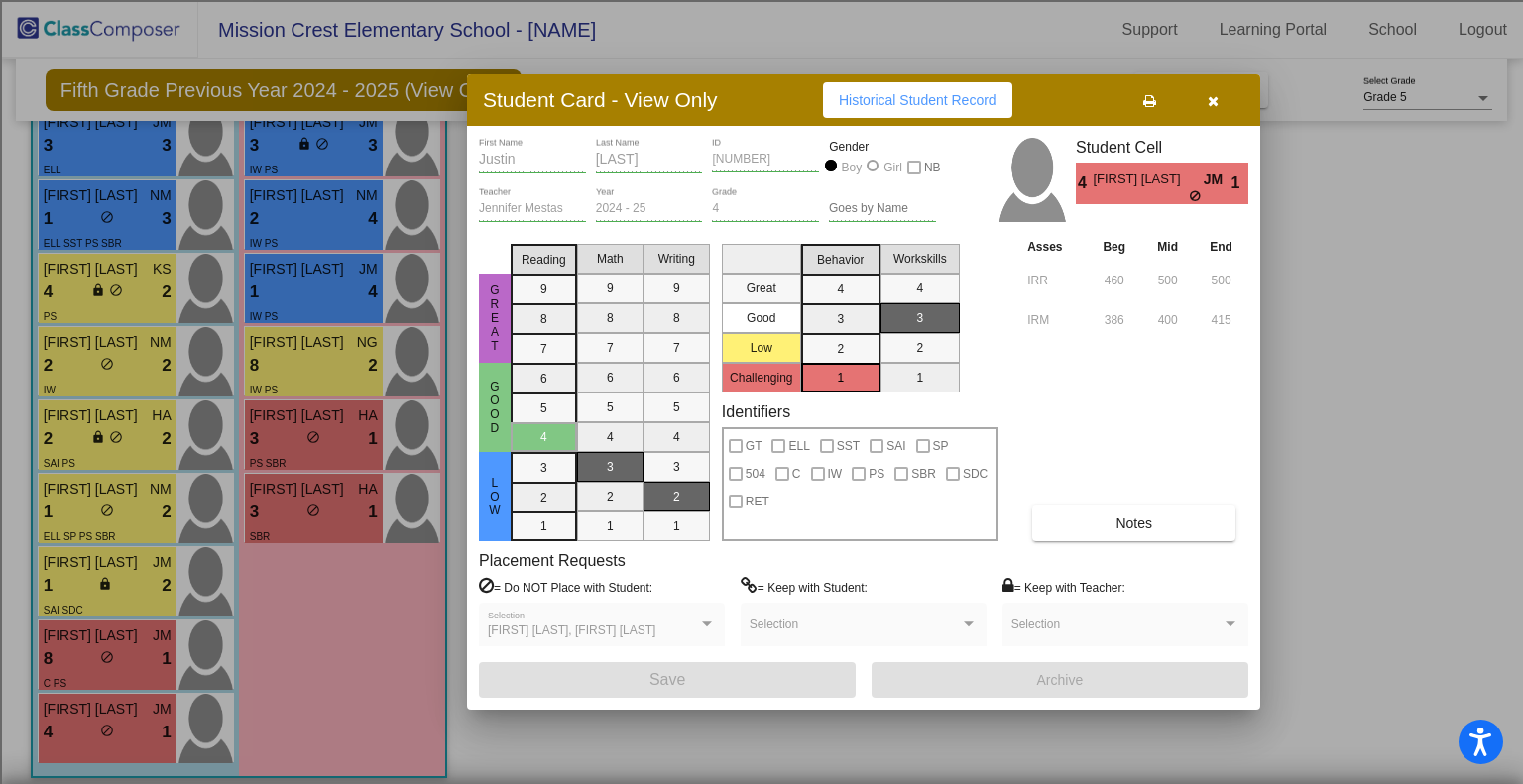 click at bounding box center (1213, 100) 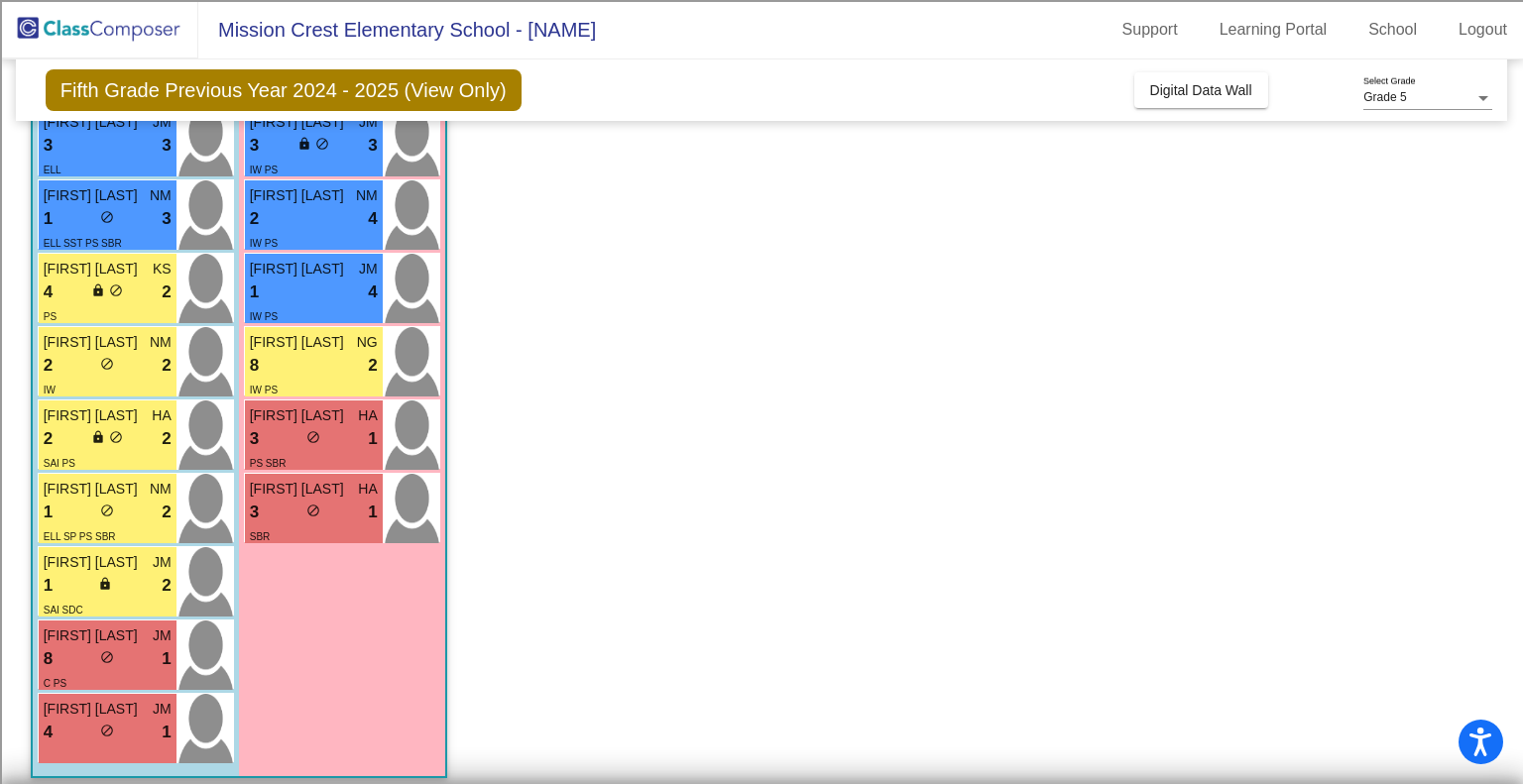 scroll, scrollTop: 713, scrollLeft: 0, axis: vertical 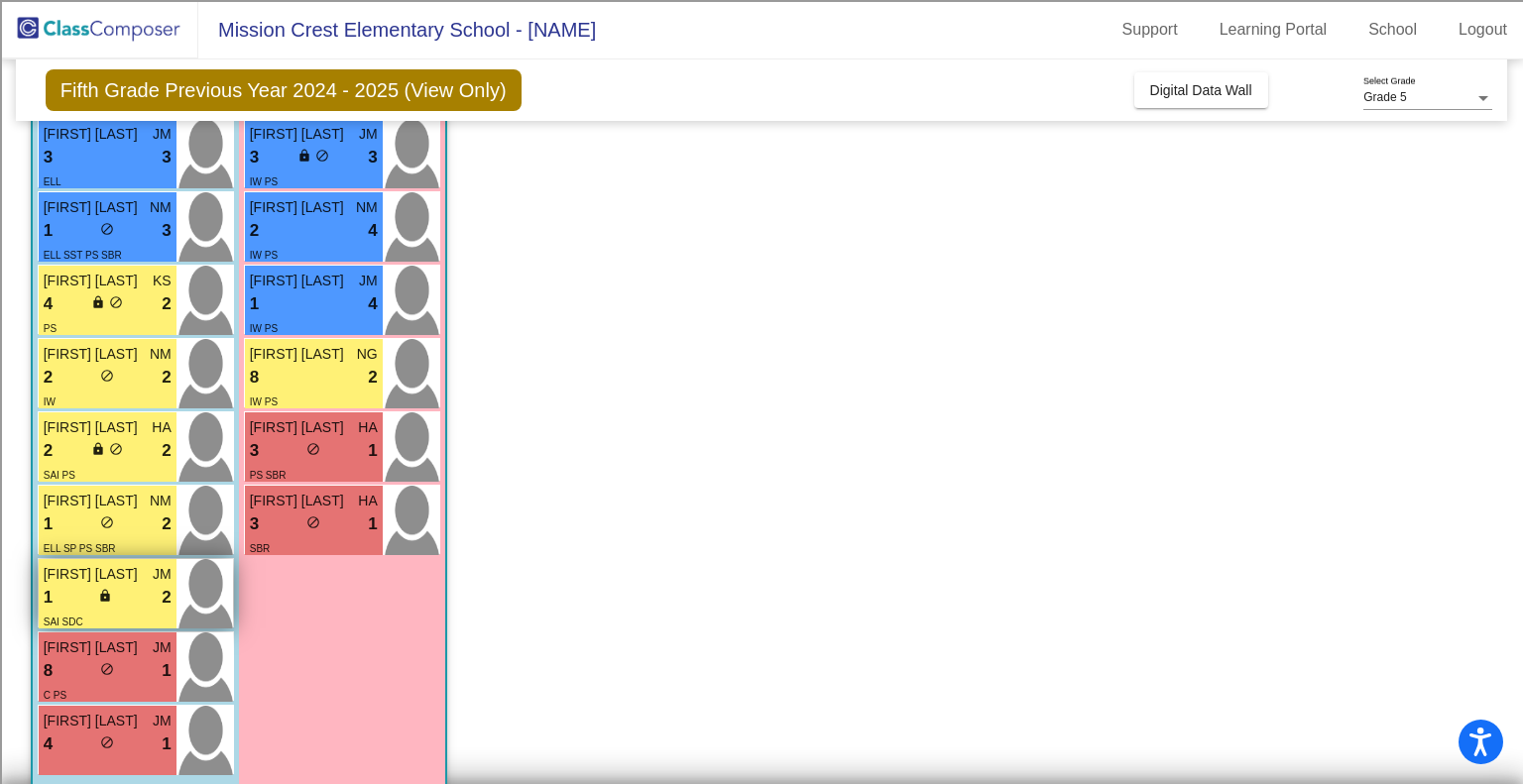 click on "1 lock do_not_disturb_alt 2" at bounding box center (107, 598) 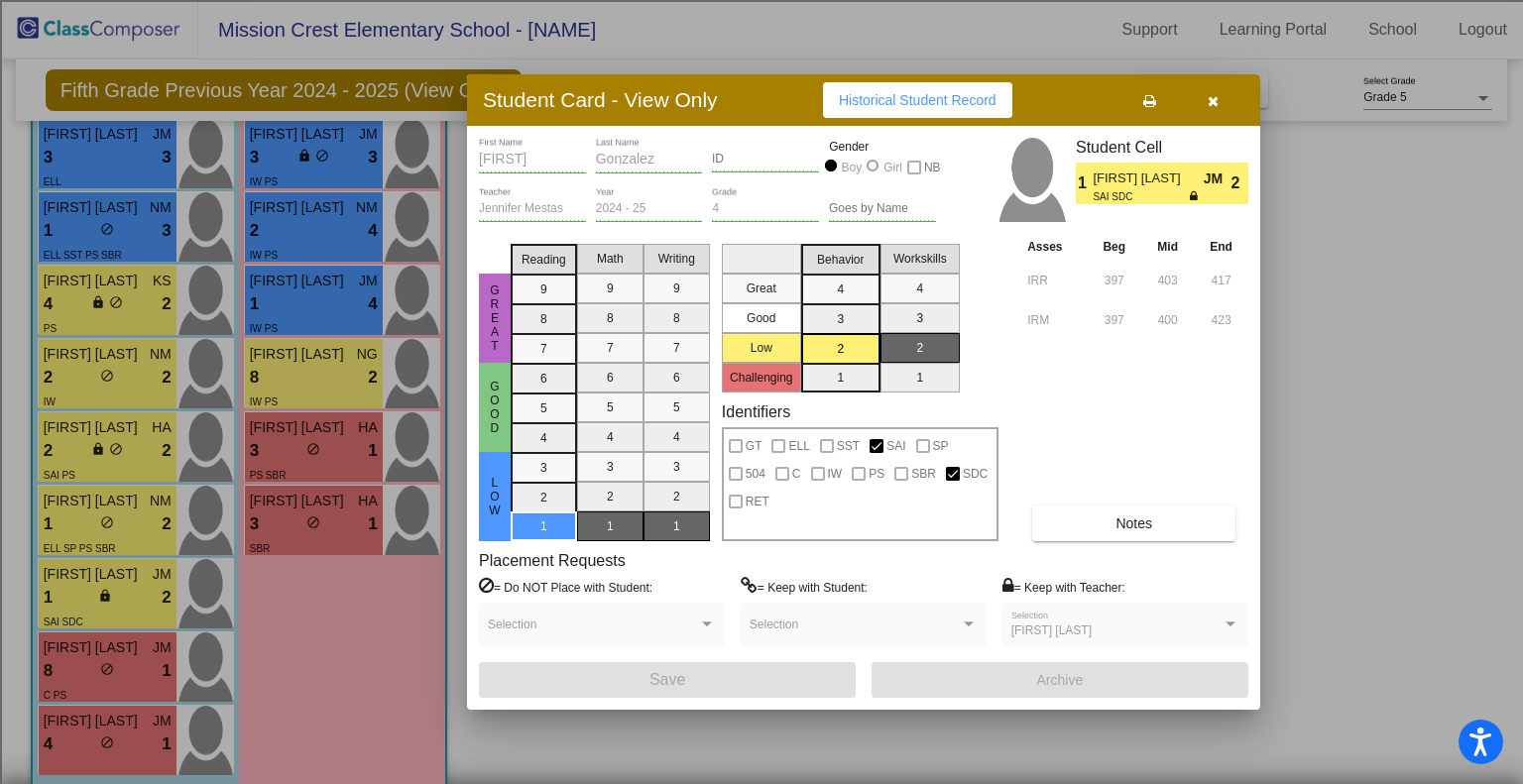 click on "Notes" at bounding box center (1133, 523) 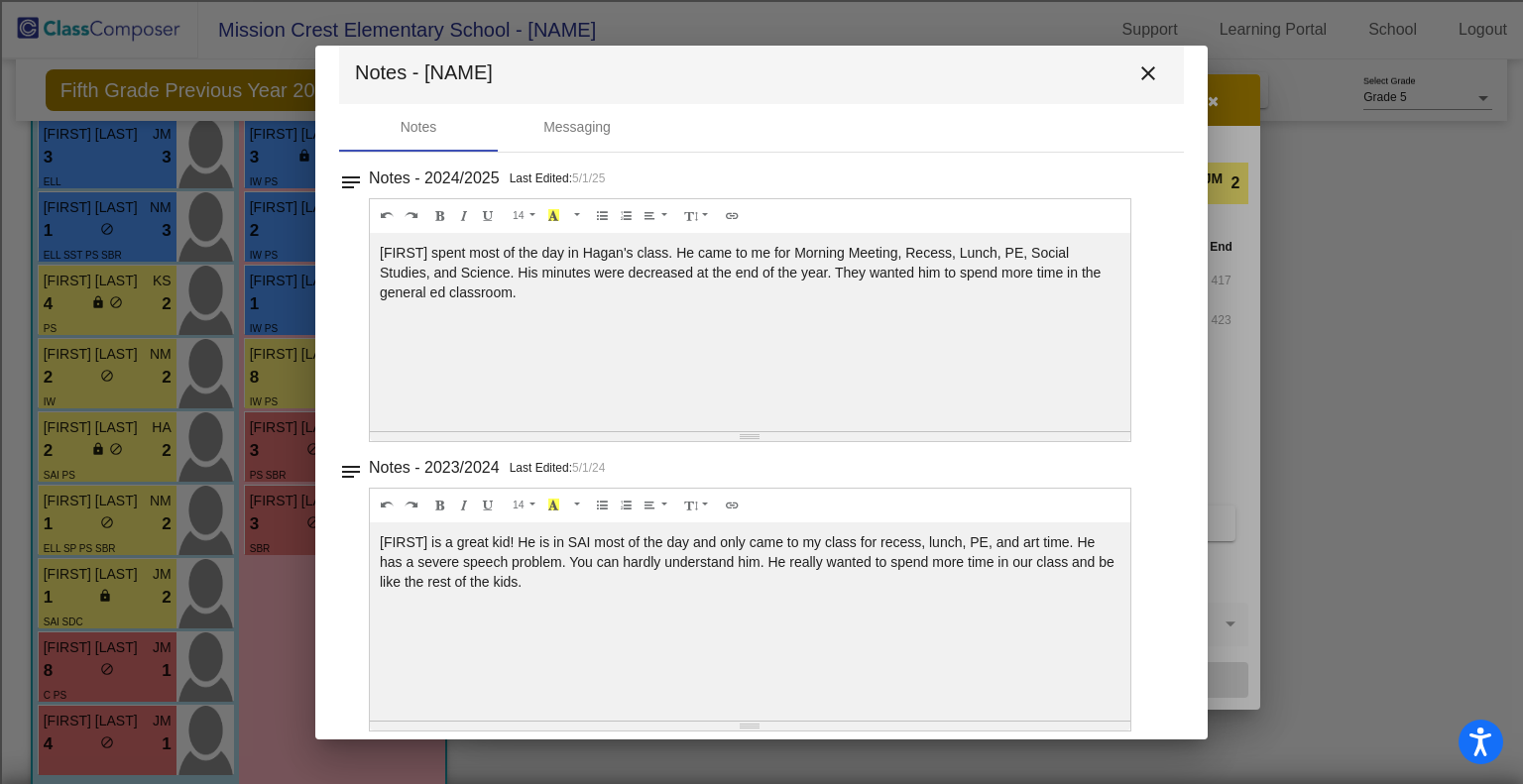 scroll, scrollTop: 0, scrollLeft: 0, axis: both 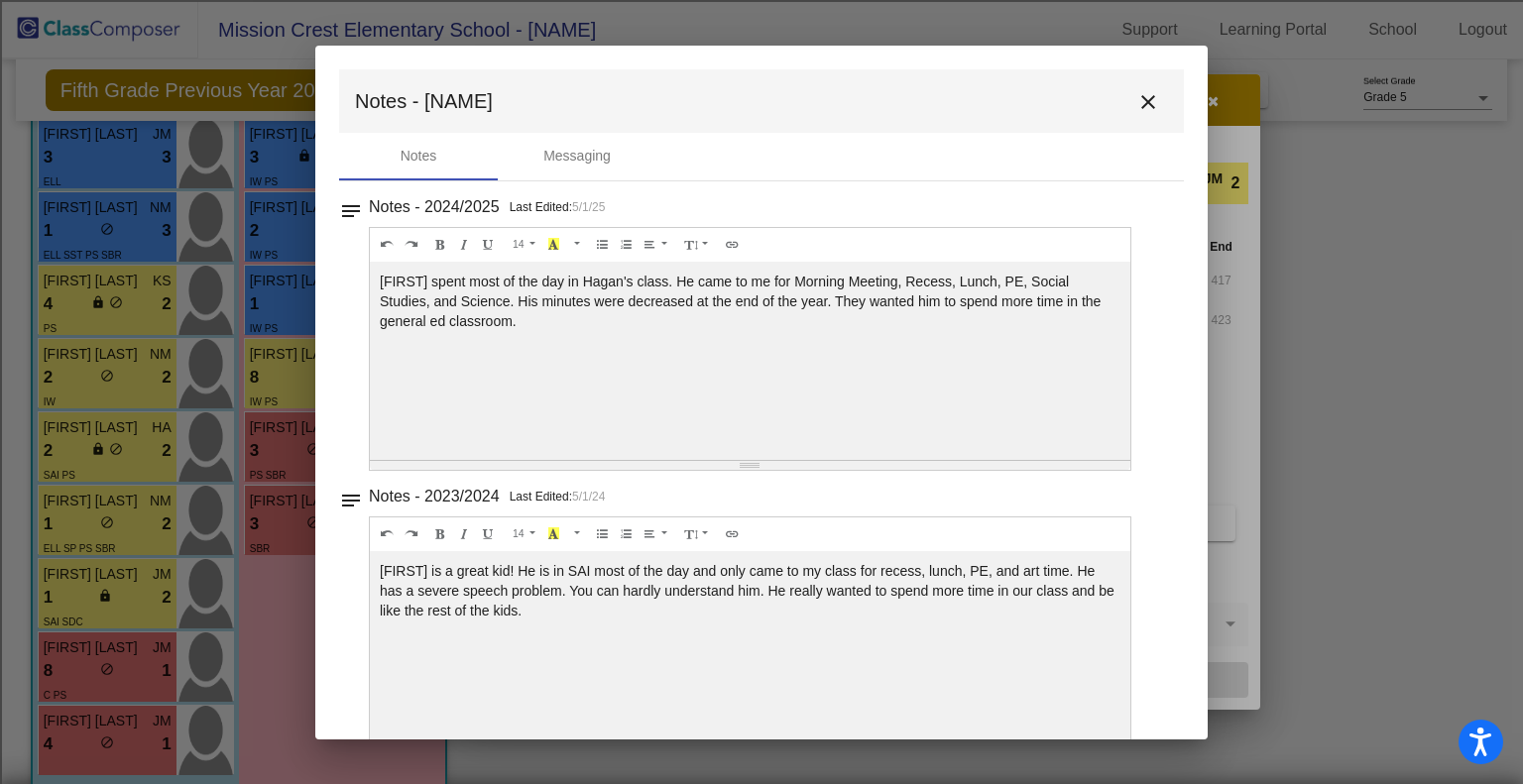 click on "close" at bounding box center (1148, 102) 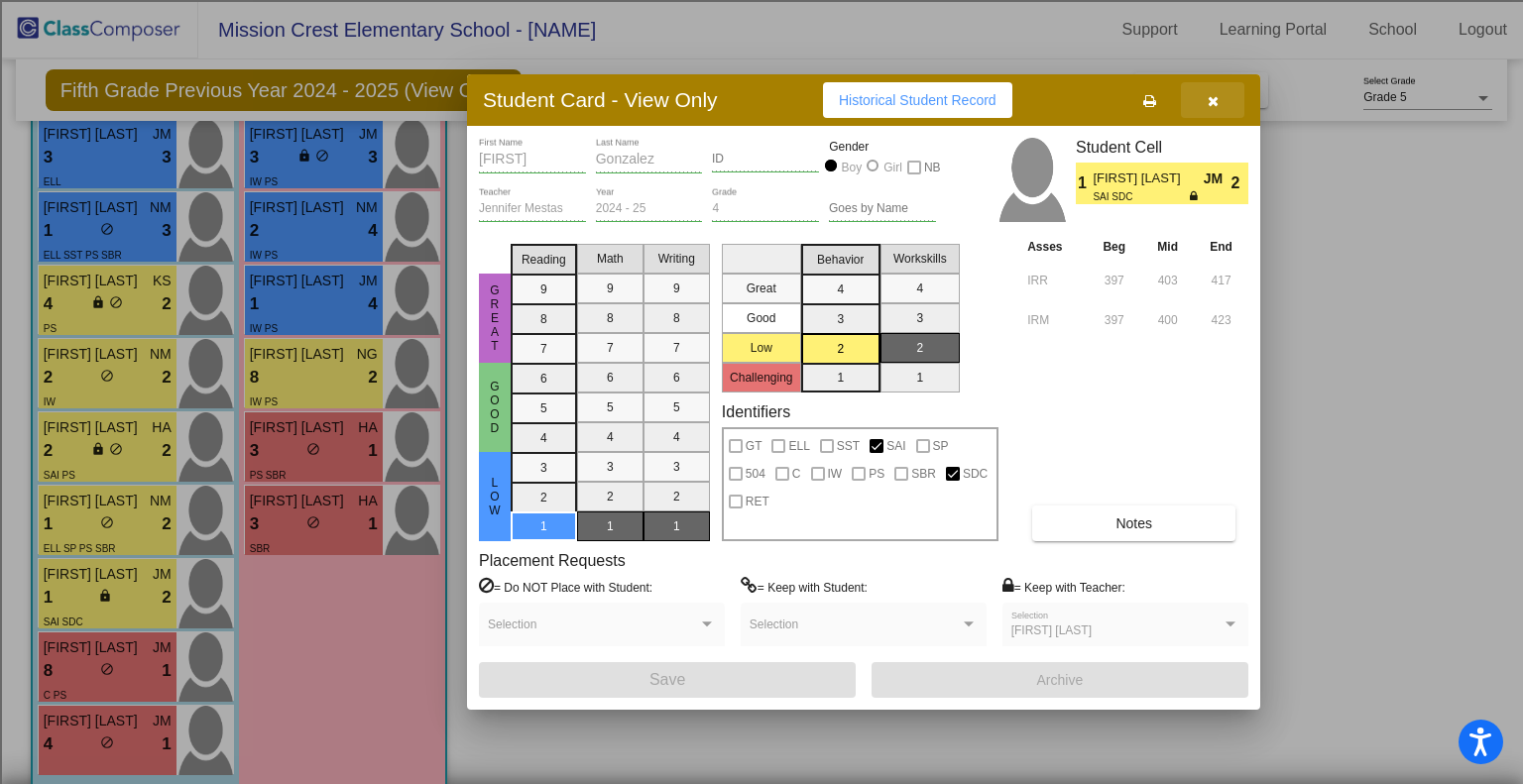 click at bounding box center [1213, 101] 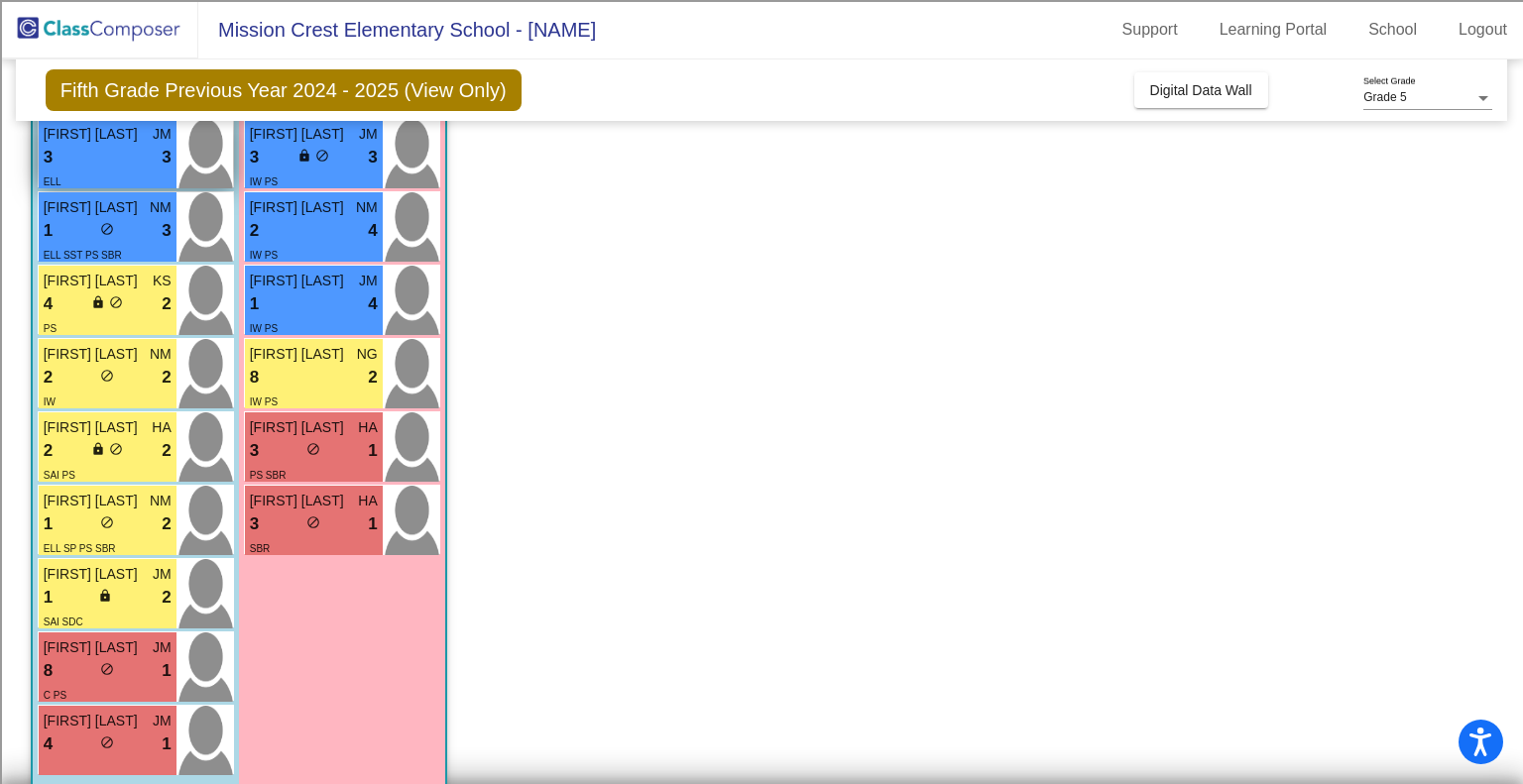 click on "3 lock do_not_disturb_alt 3" at bounding box center [107, 158] 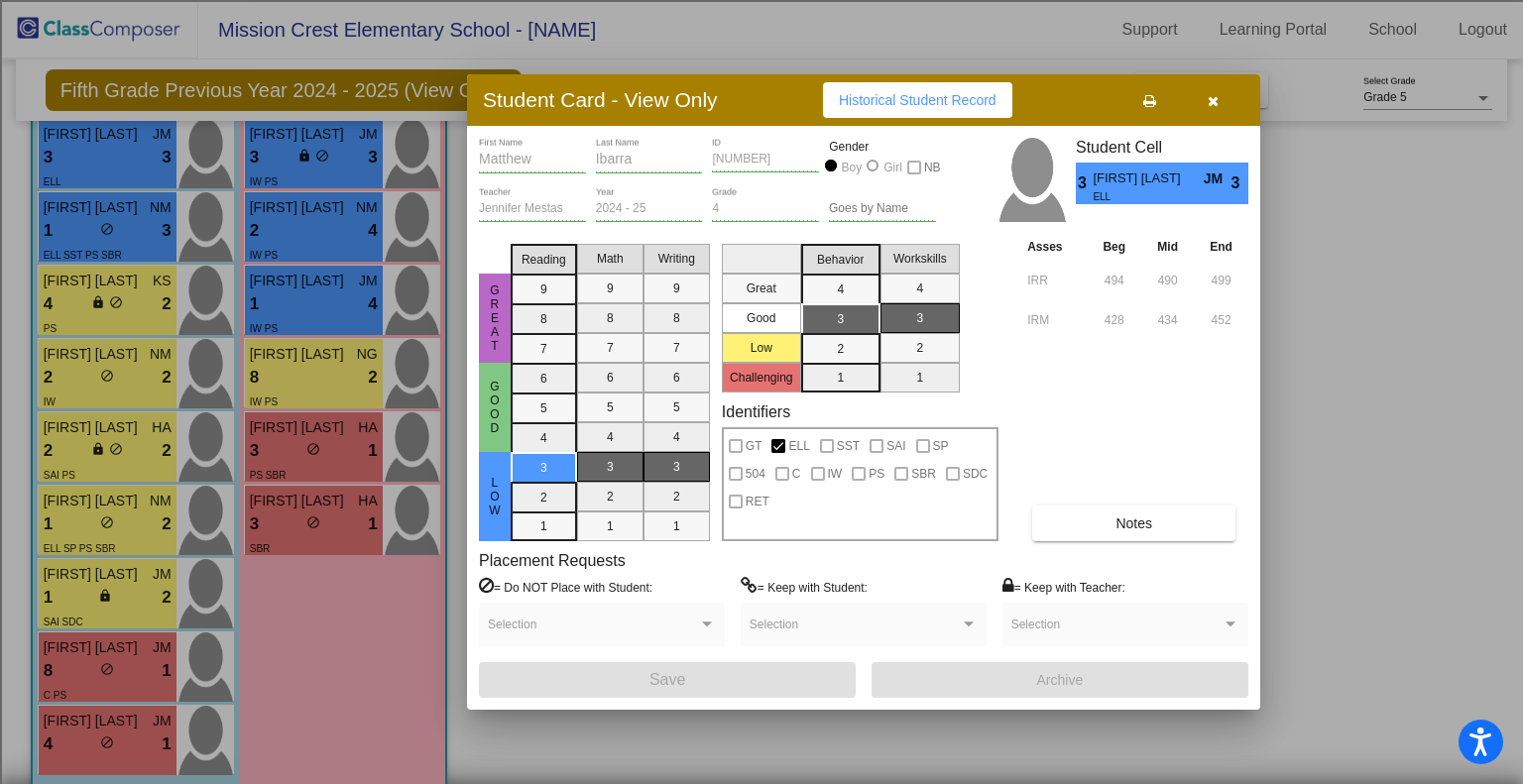 click on "Notes" at bounding box center (1133, 523) 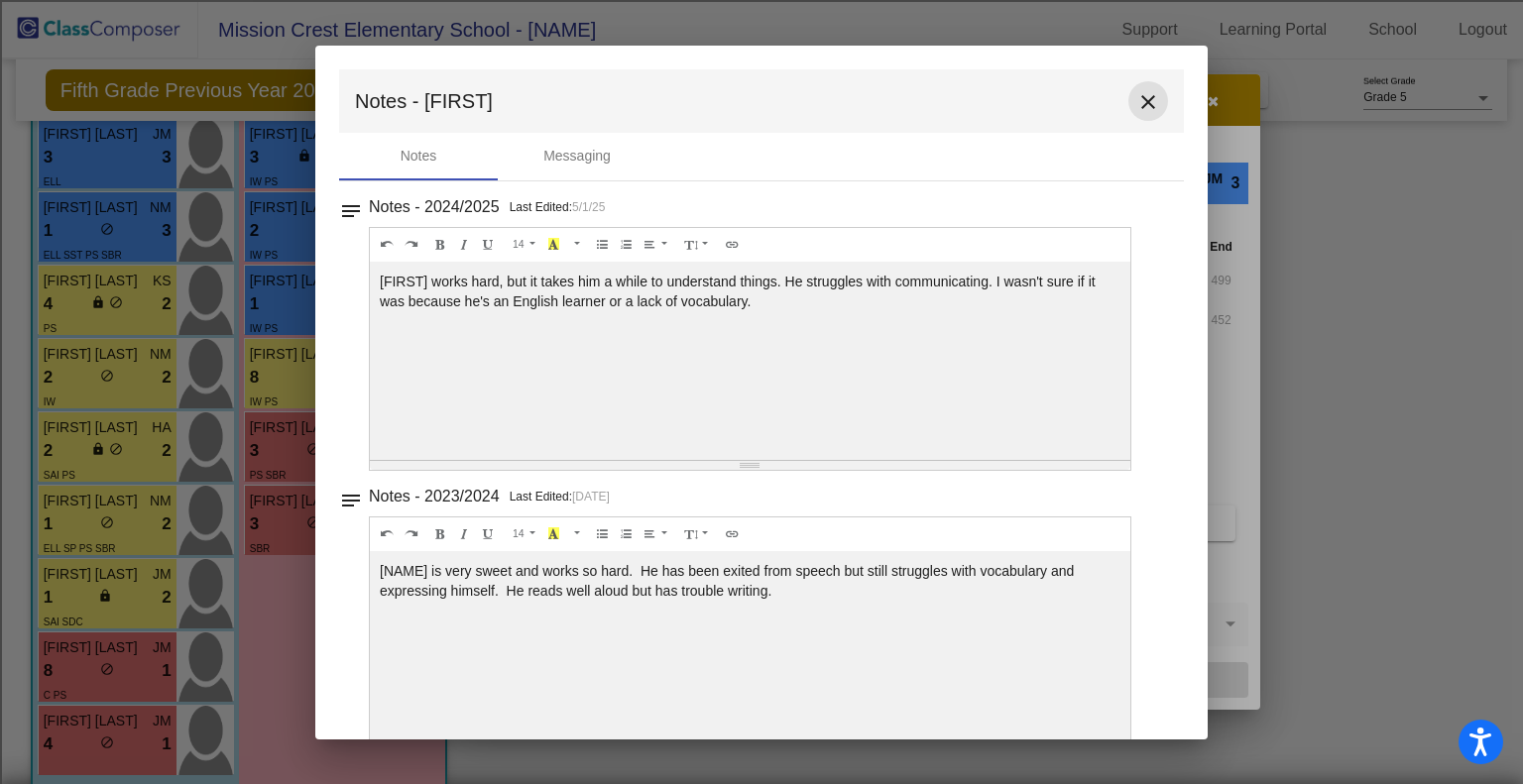 click on "close" at bounding box center [1148, 102] 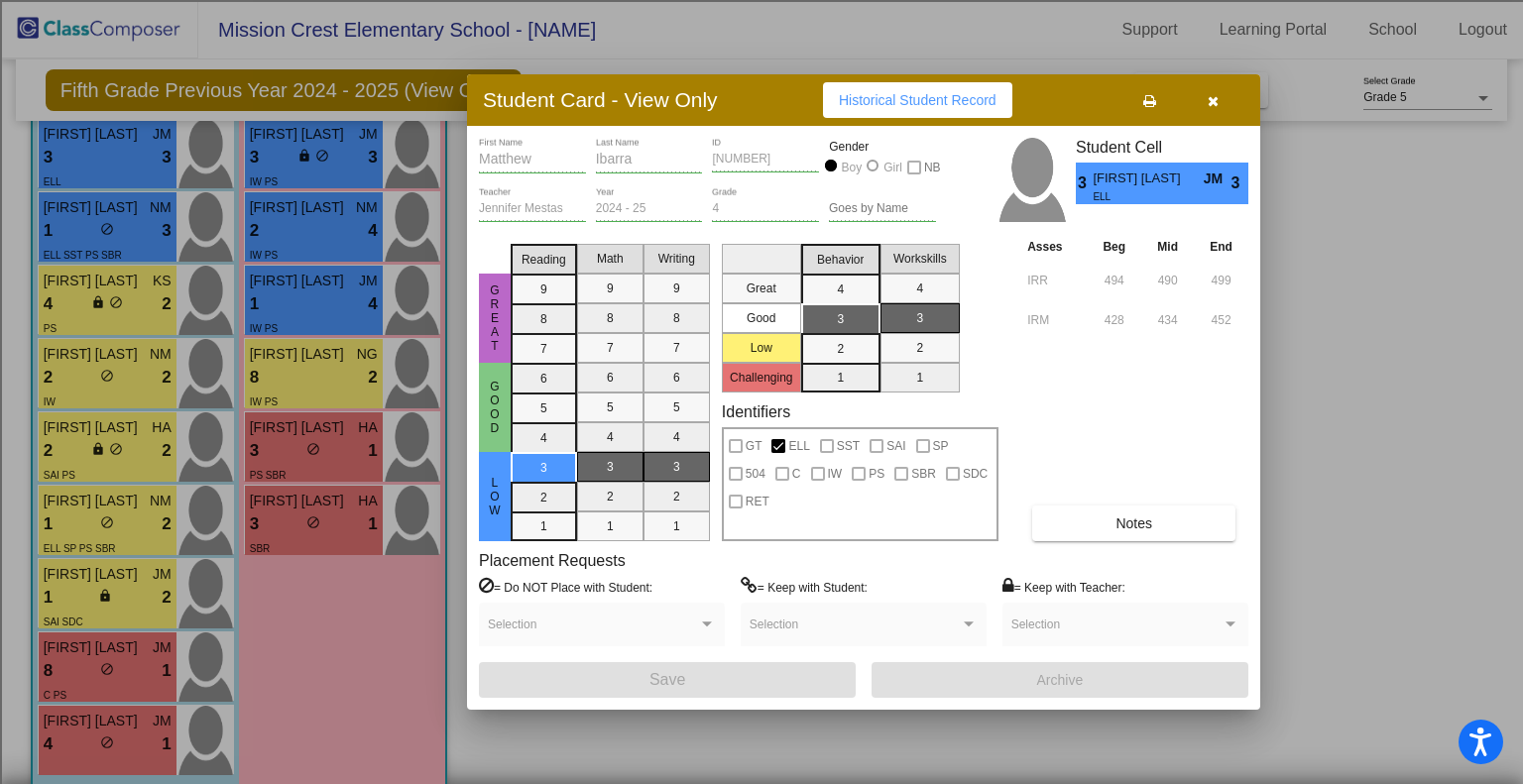 click at bounding box center [1213, 100] 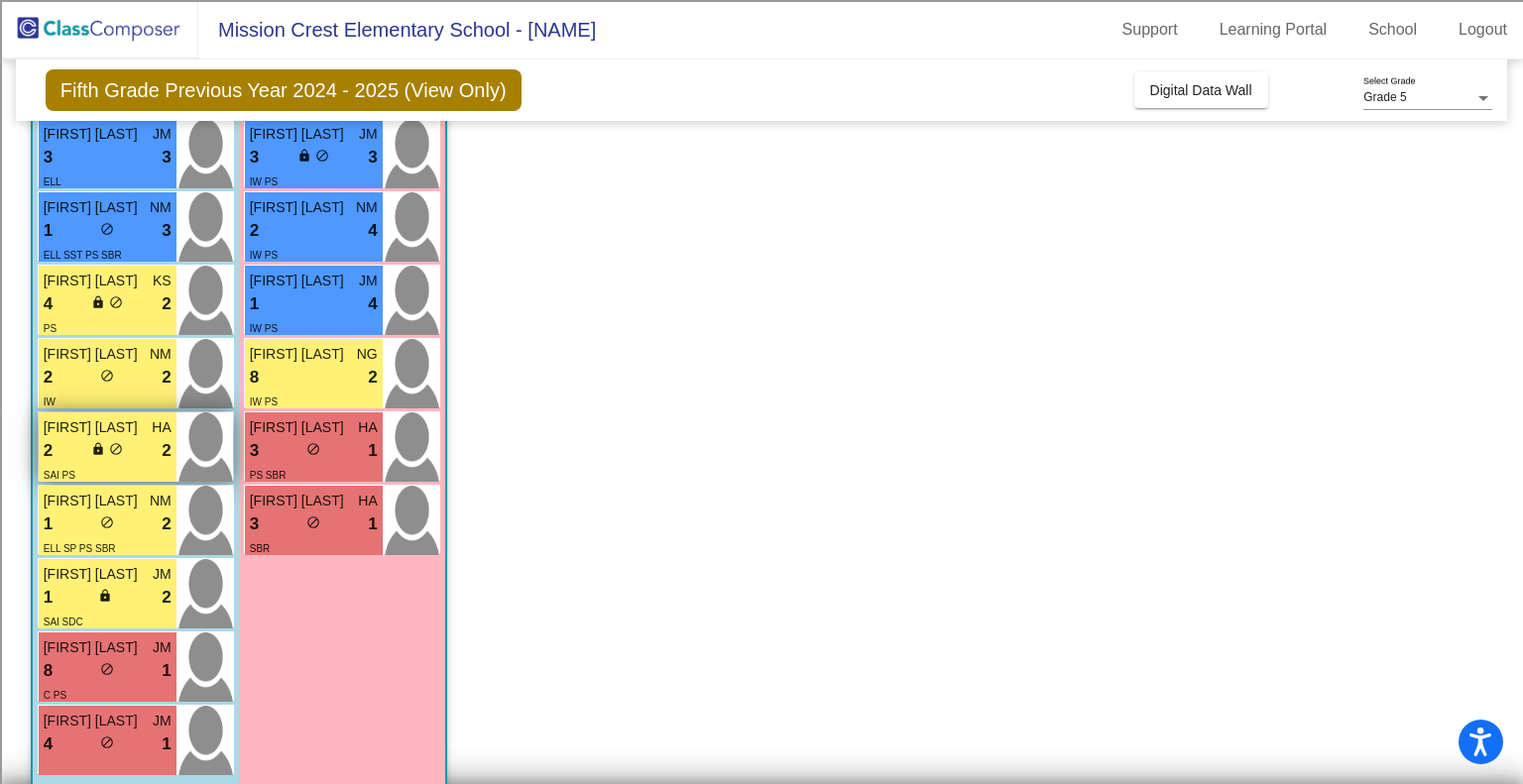 click on "[FIRST] [LAST] HA 2 lock do_not_disturb_alt 2 SAI PS" at bounding box center (107, 447) 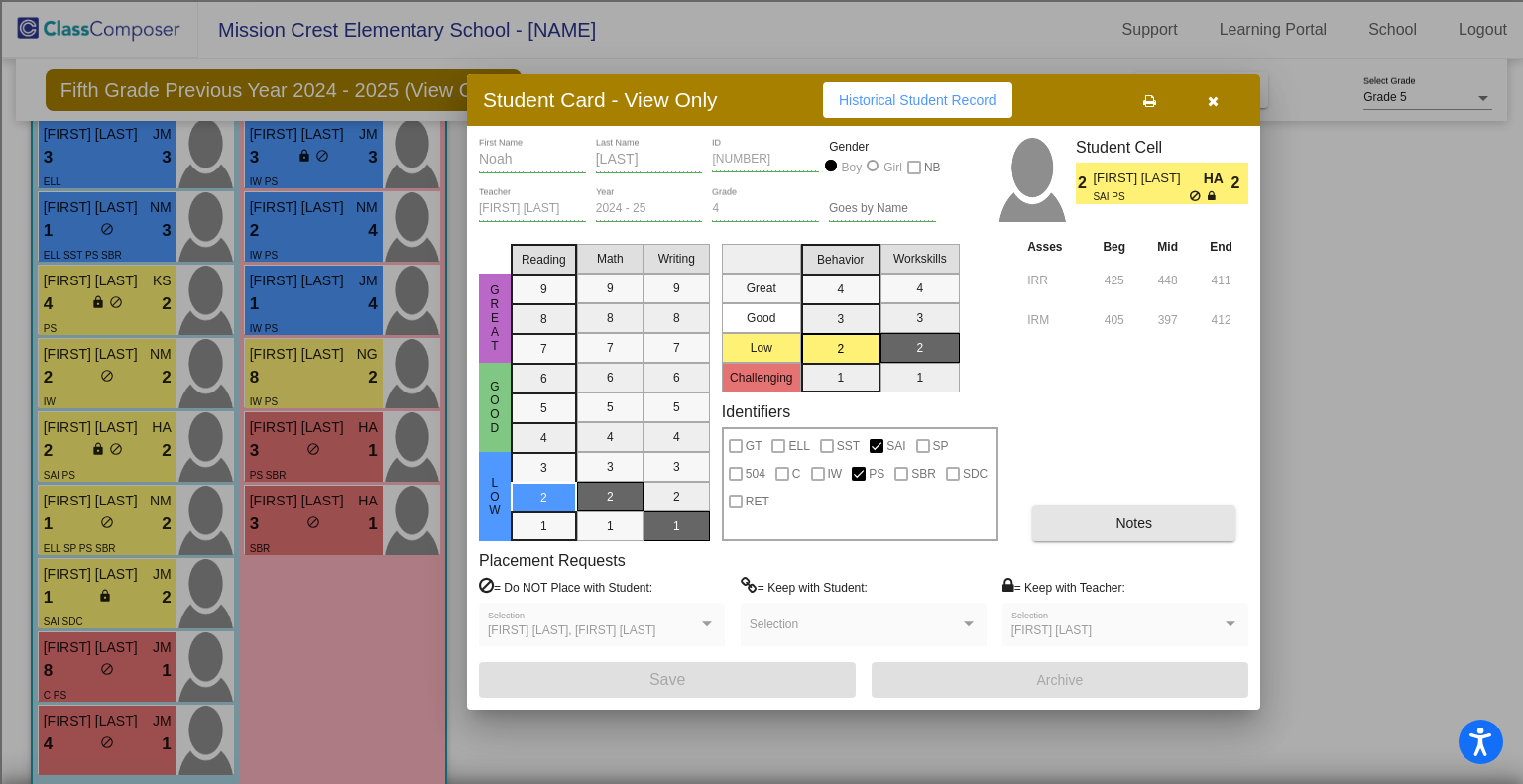 click on "Notes" at bounding box center [1133, 523] 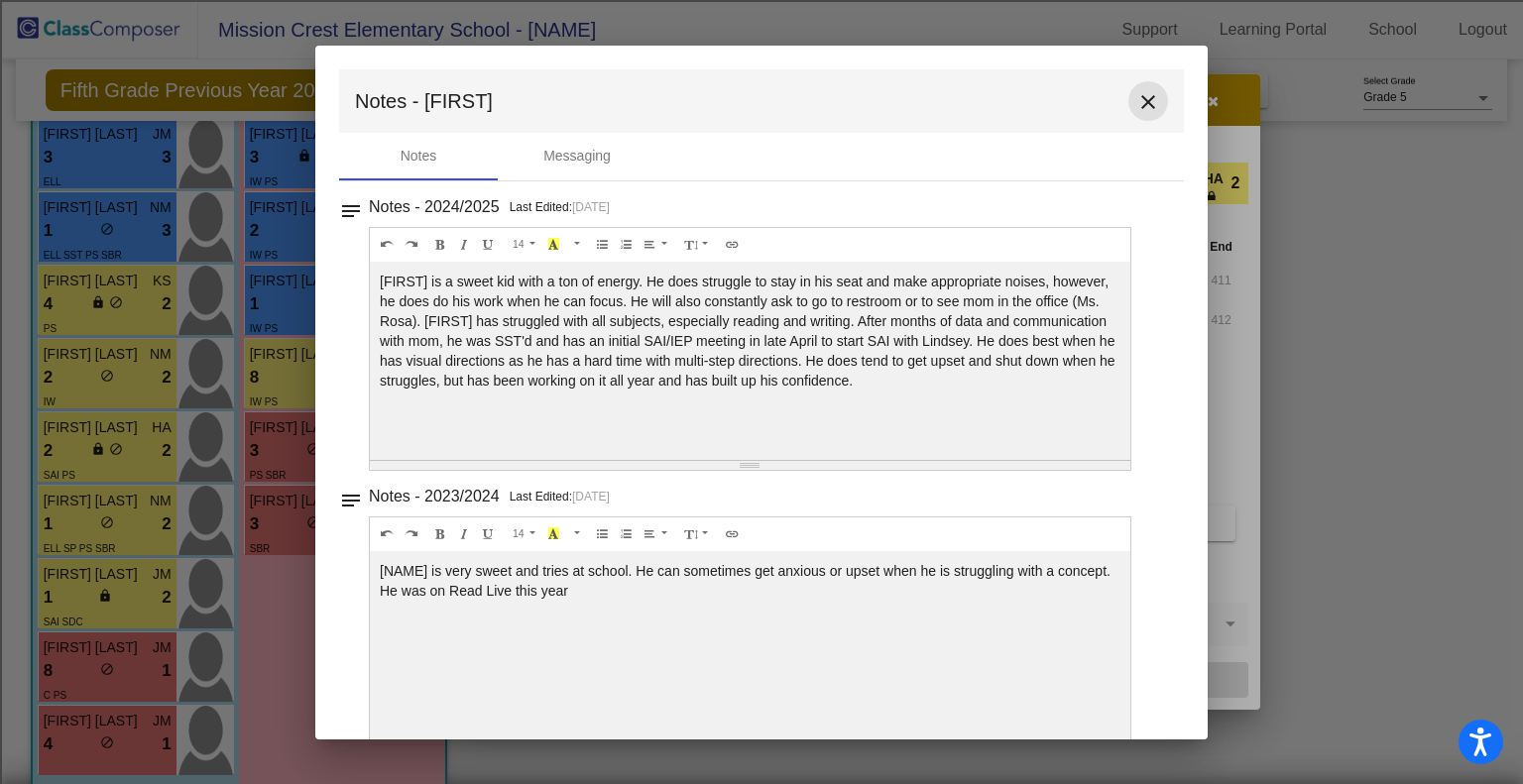 click on "close" at bounding box center [1148, 102] 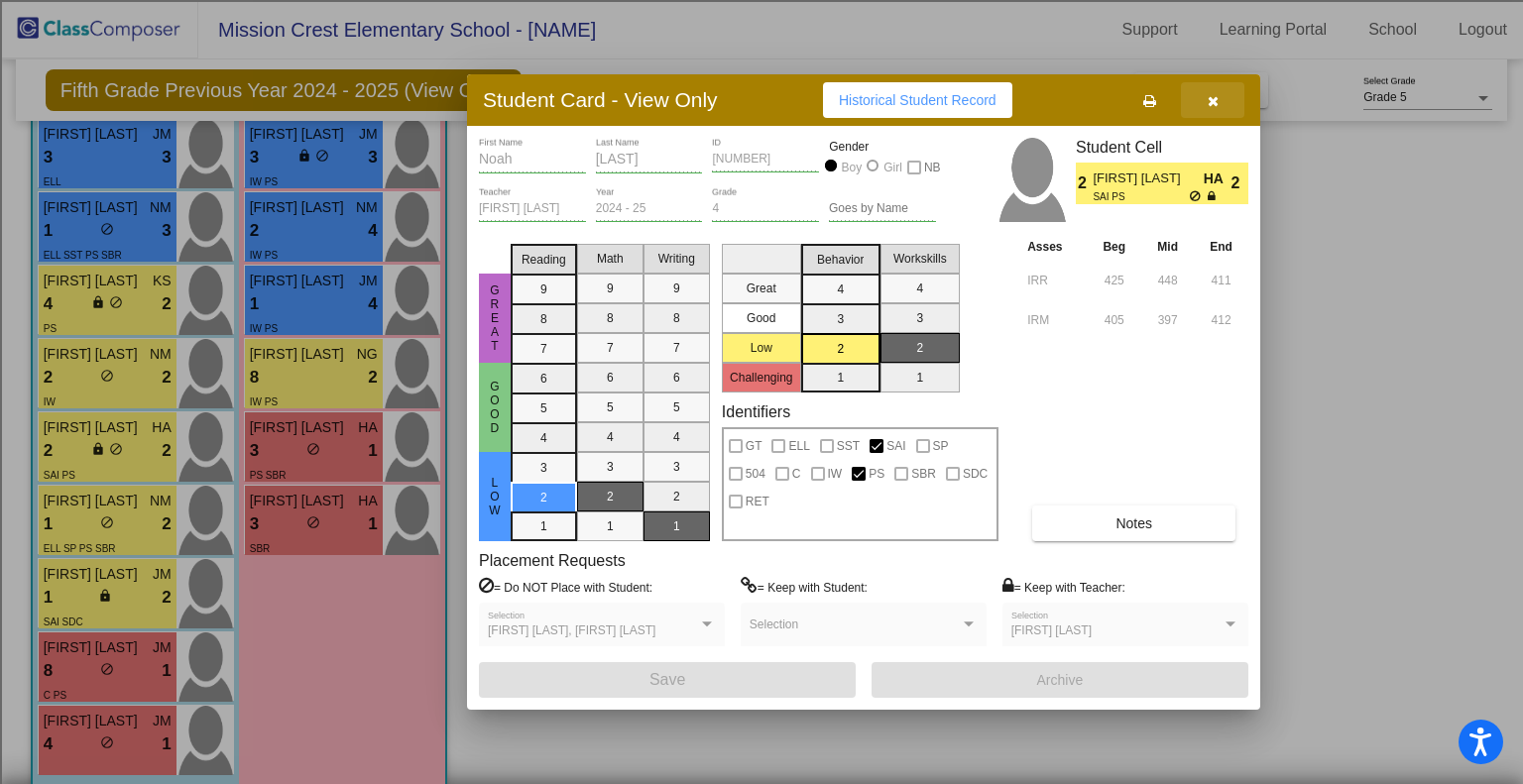 click at bounding box center [1213, 100] 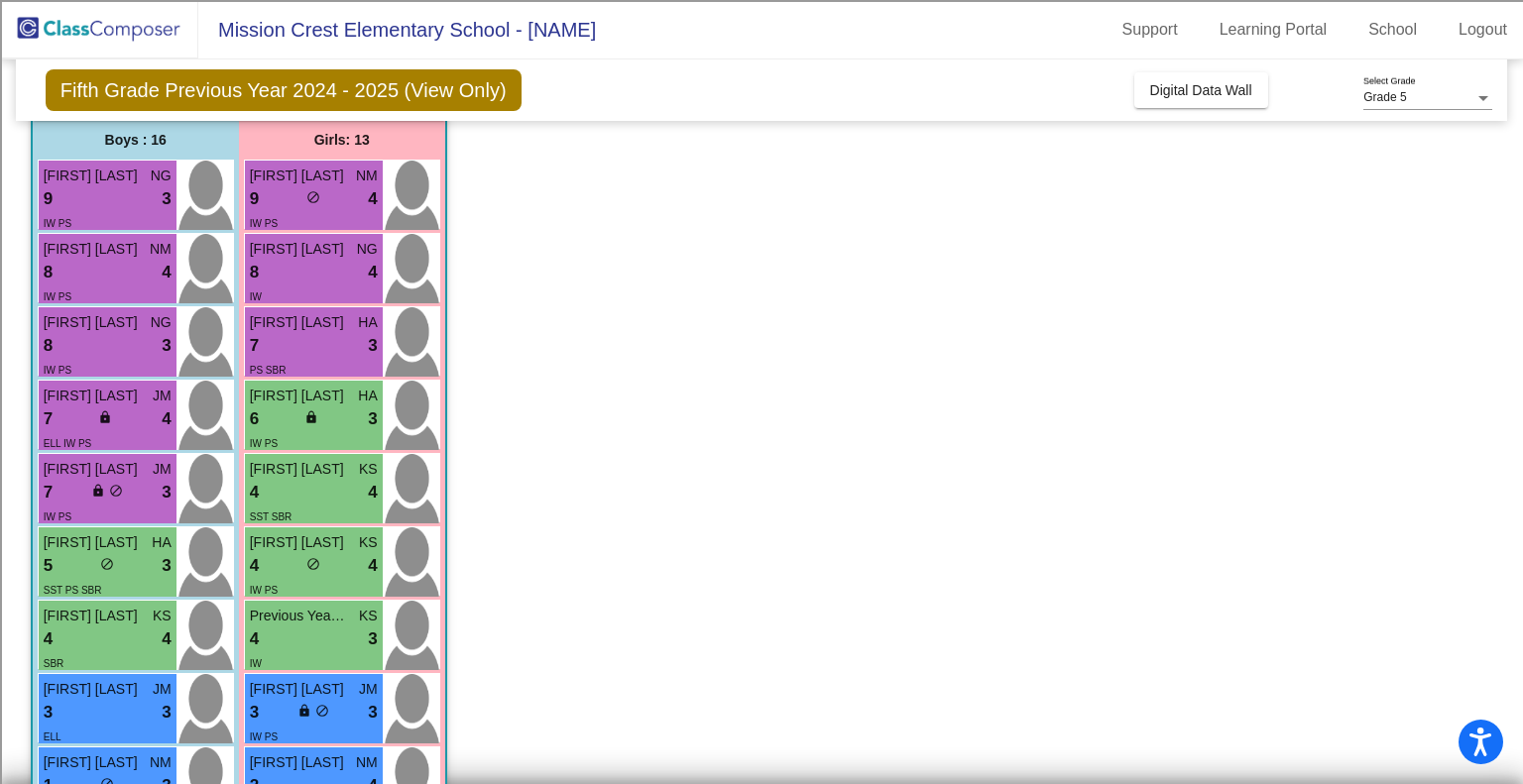 scroll, scrollTop: 157, scrollLeft: 0, axis: vertical 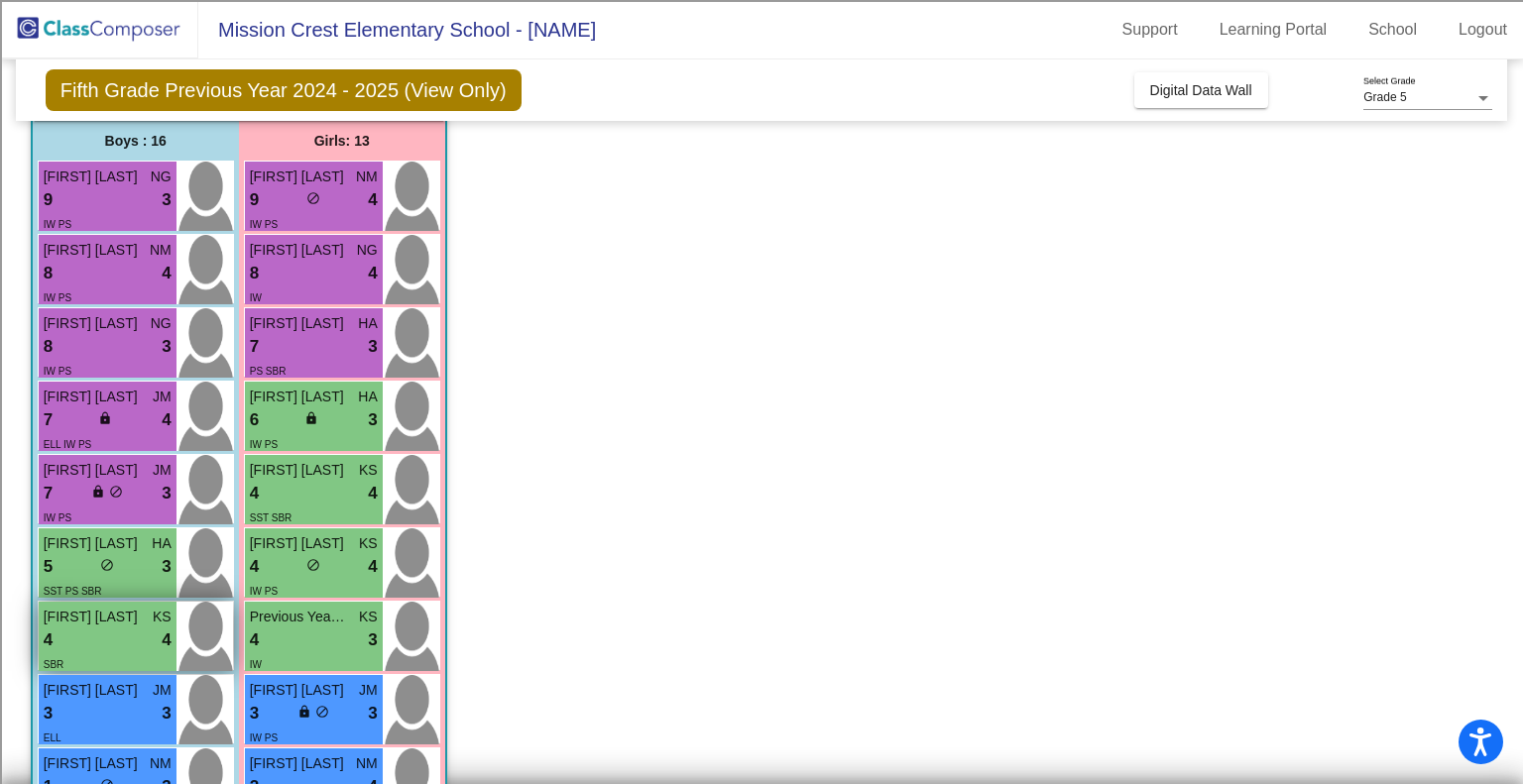 click on "4 lock do_not_disturb_alt 4" at bounding box center (107, 640) 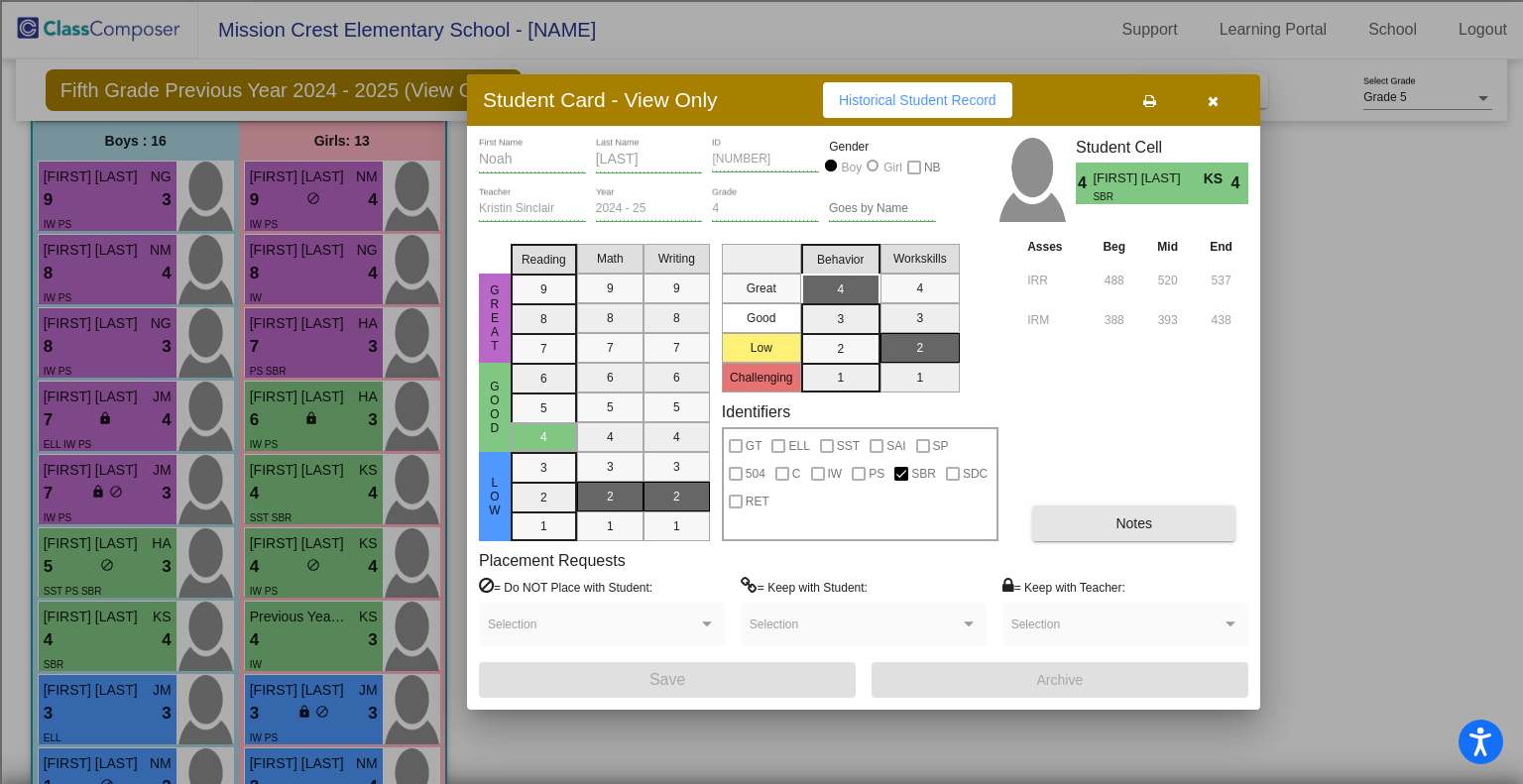 click on "Notes" at bounding box center (1133, 523) 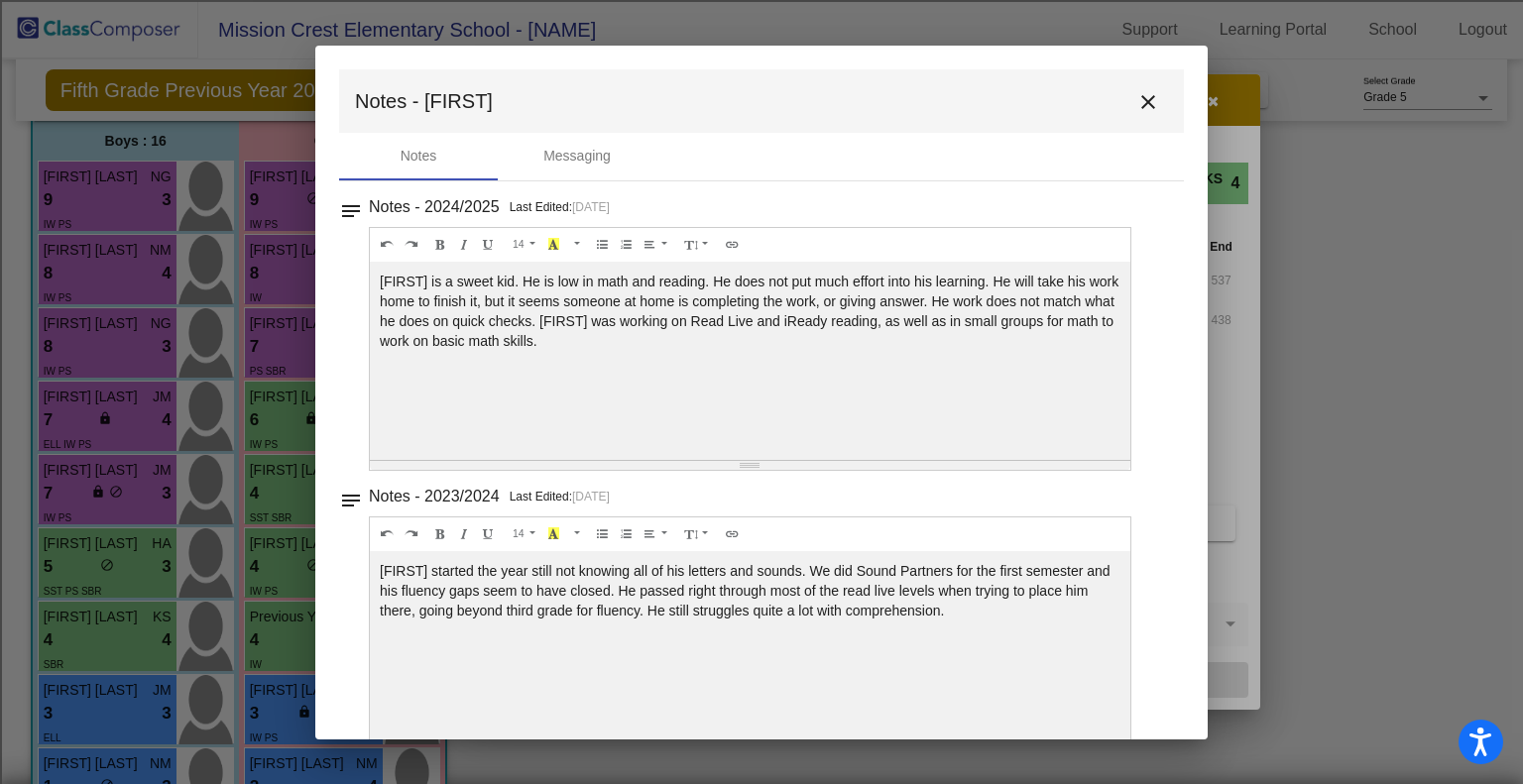 click on "close" at bounding box center (1148, 102) 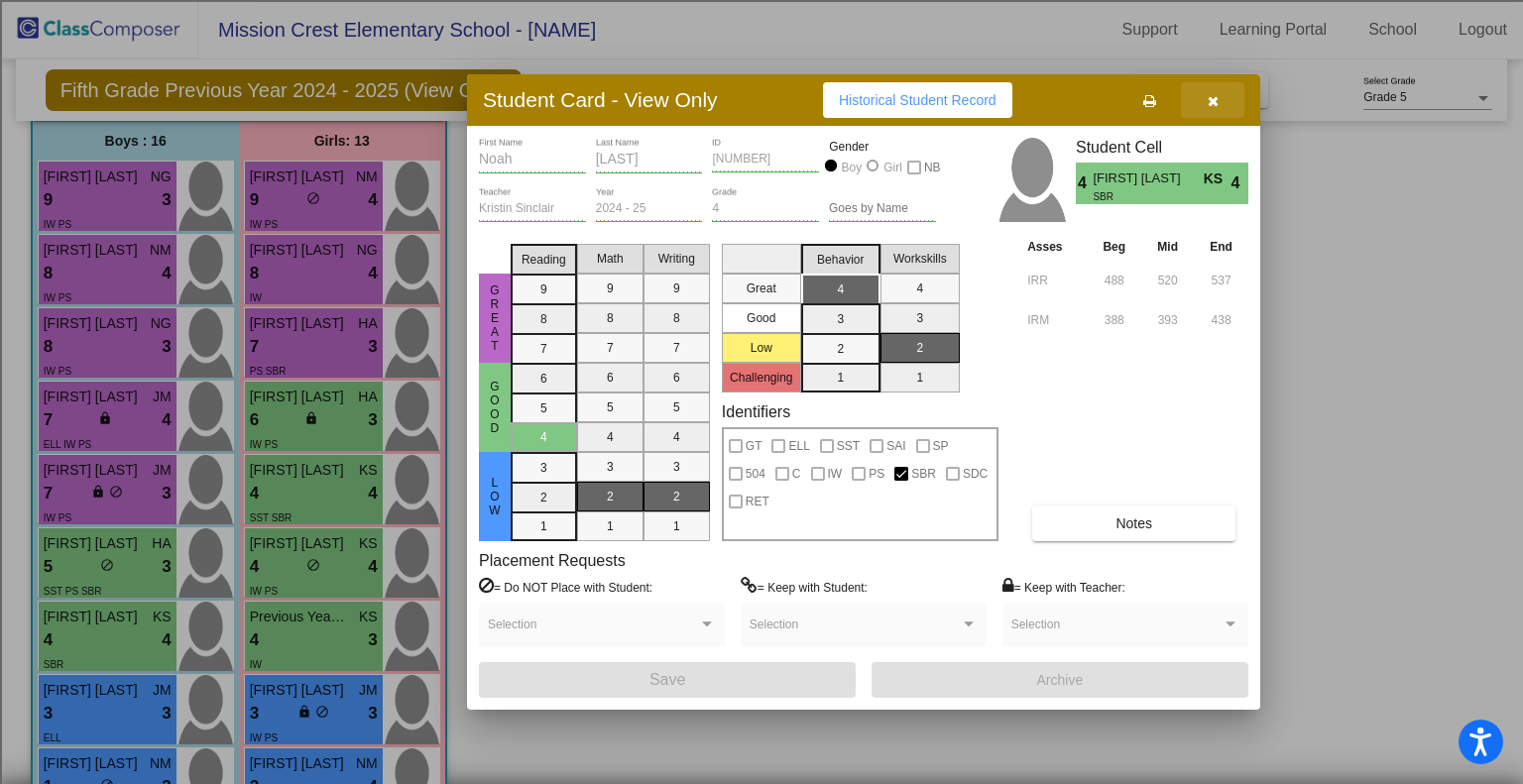 click at bounding box center (1213, 100) 